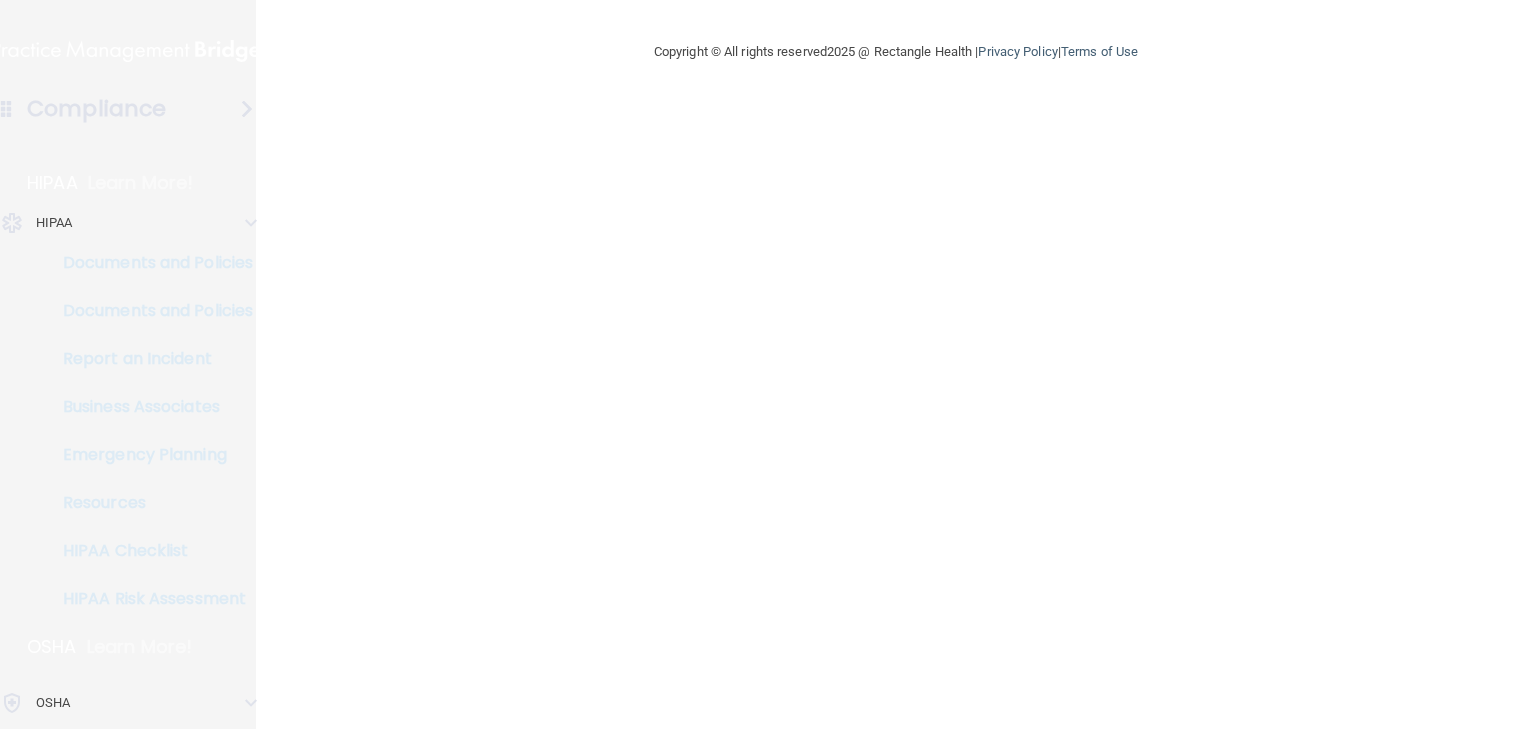 scroll, scrollTop: 0, scrollLeft: 0, axis: both 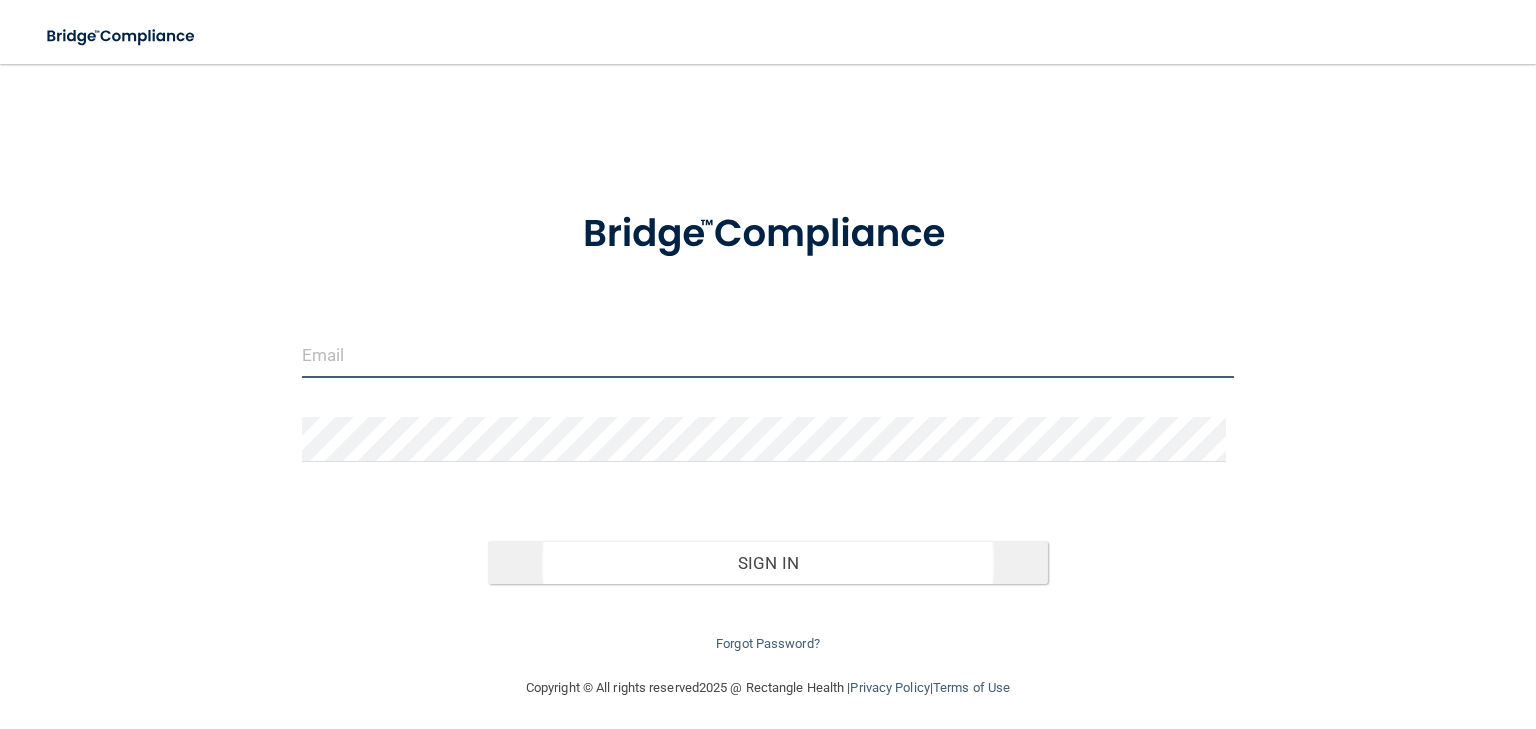 type on "[EMAIL_ADDRESS][DOMAIN_NAME]" 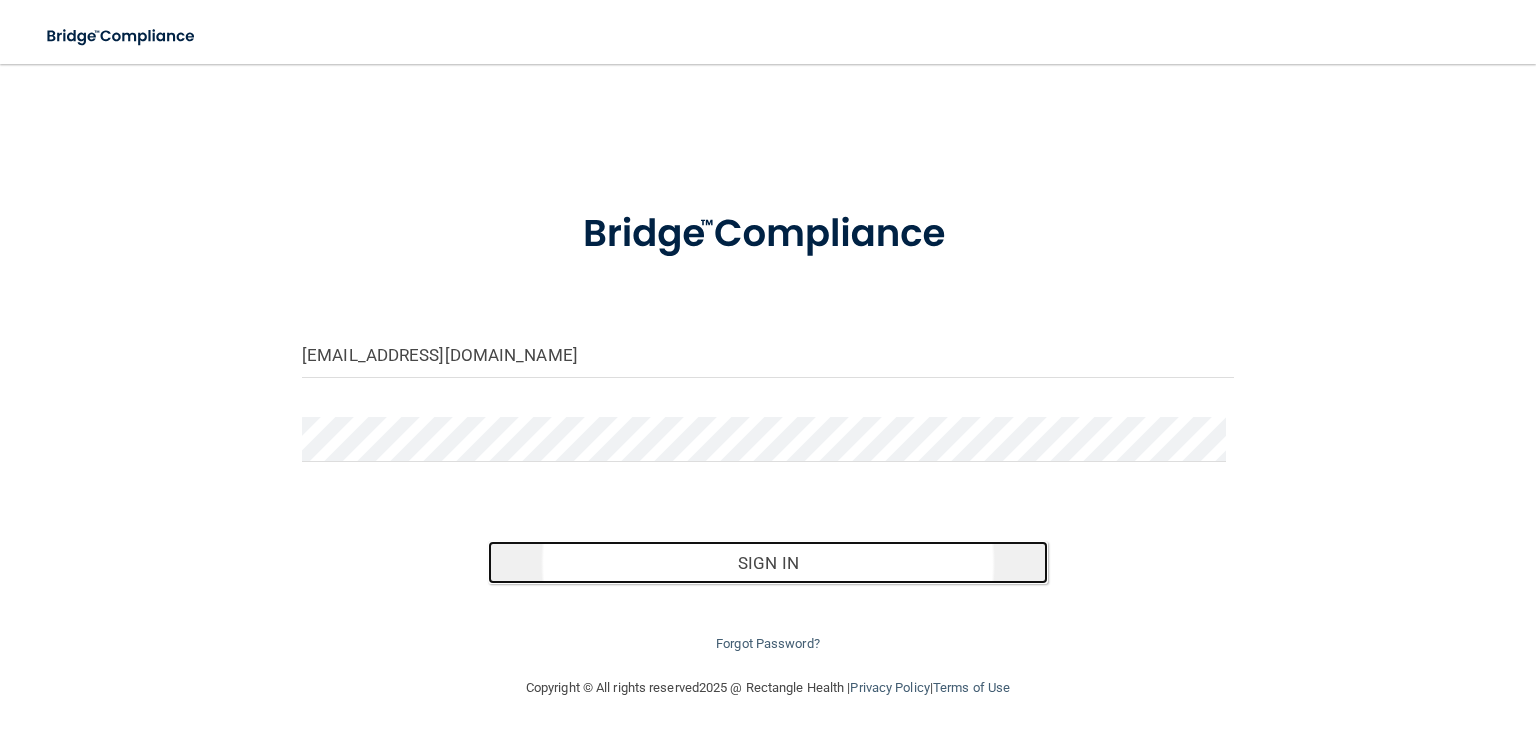click on "Sign In" at bounding box center [767, 563] 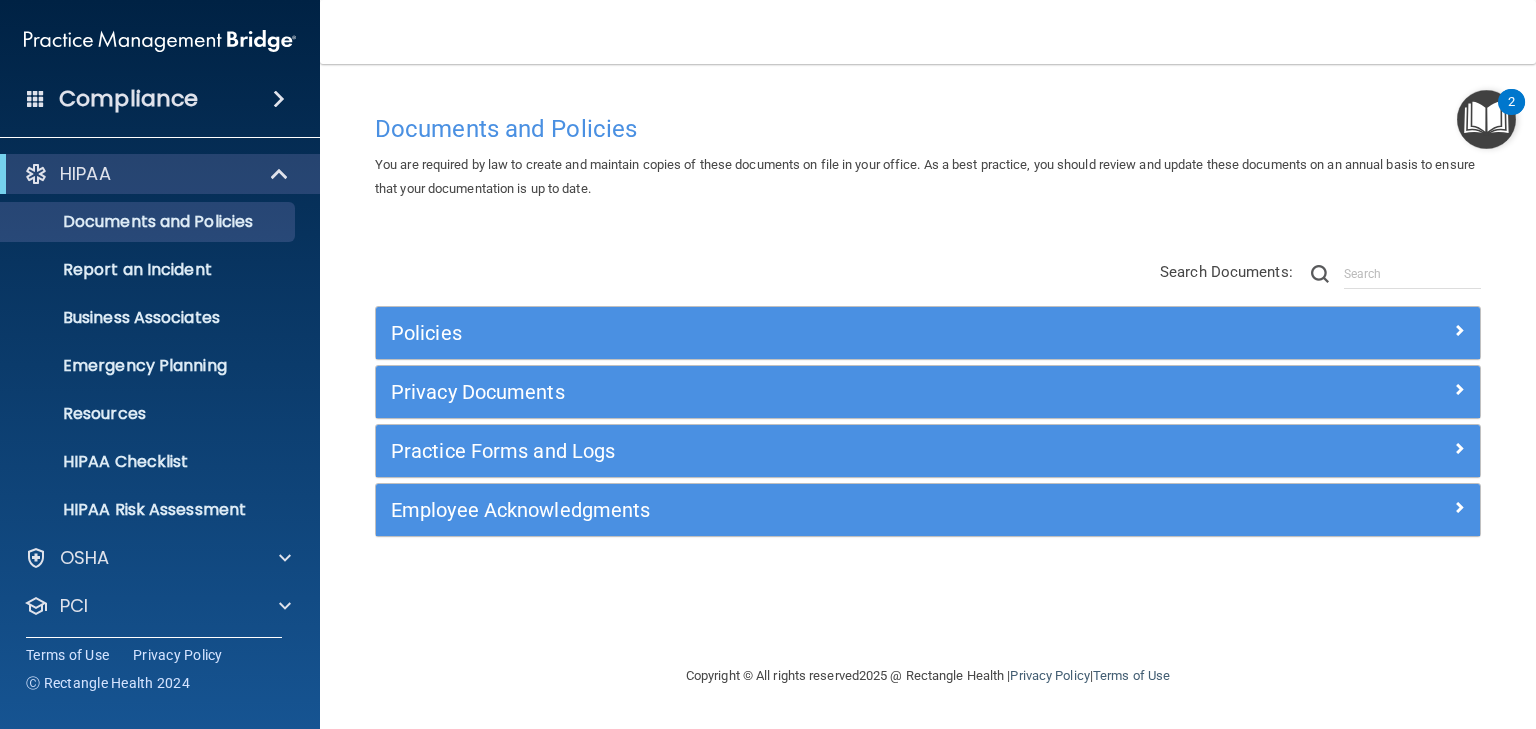 click on "Compliance" at bounding box center (160, 60) 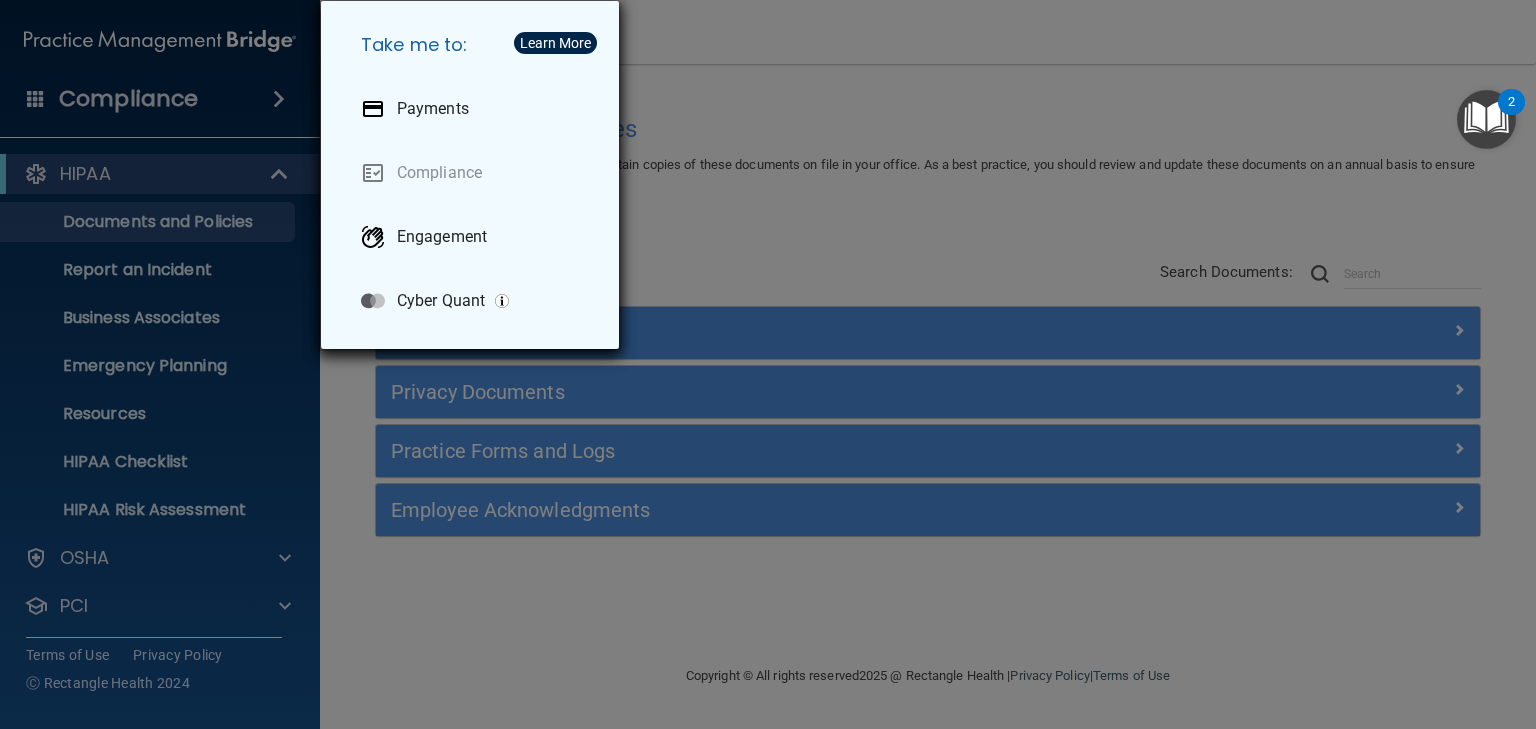 click on "Take me to:             Payments                   Compliance                     Engagement                     Cyber Quant" at bounding box center [768, 364] 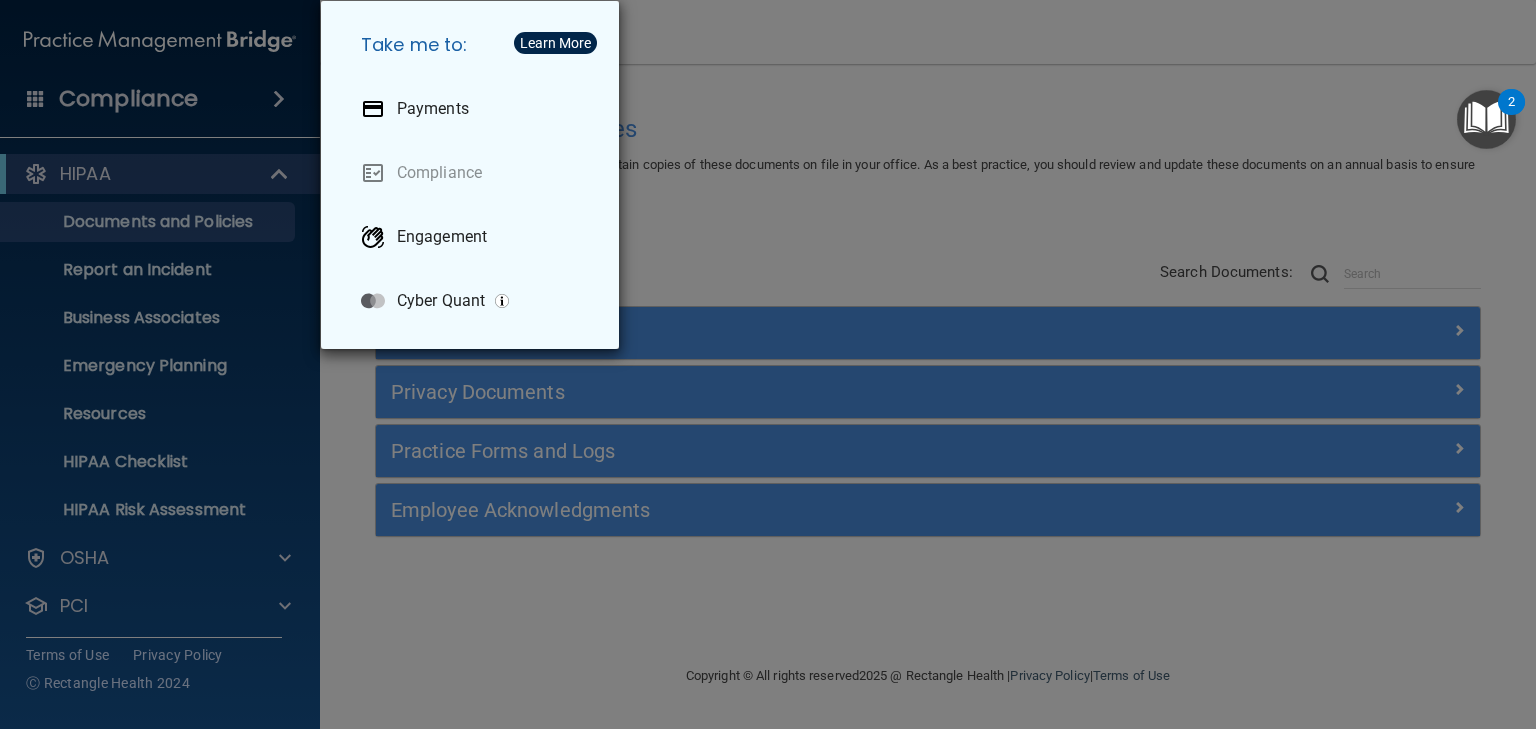 click on "Take me to:             Payments                   Compliance                     Engagement                     Cyber Quant" at bounding box center [768, 364] 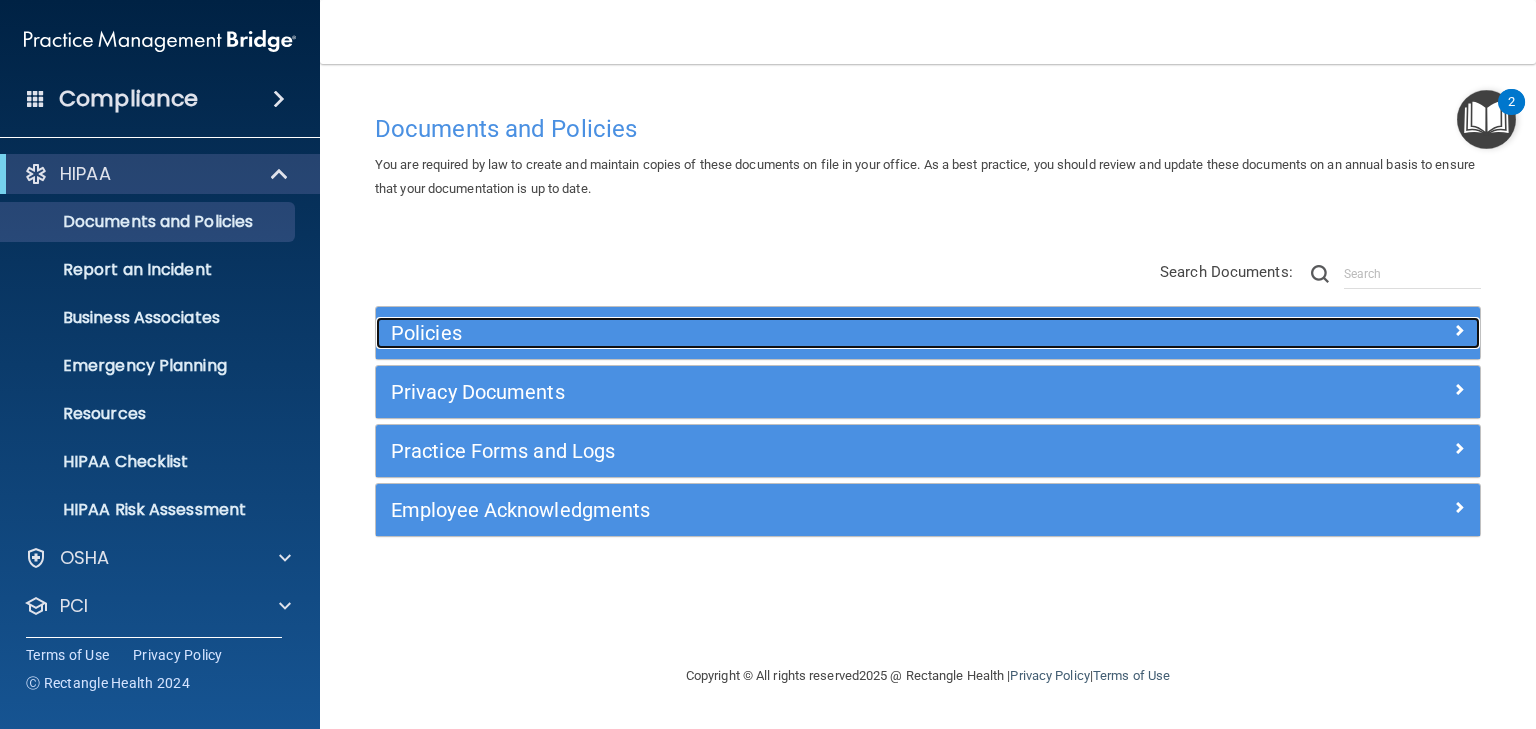 click on "Policies" at bounding box center (790, 333) 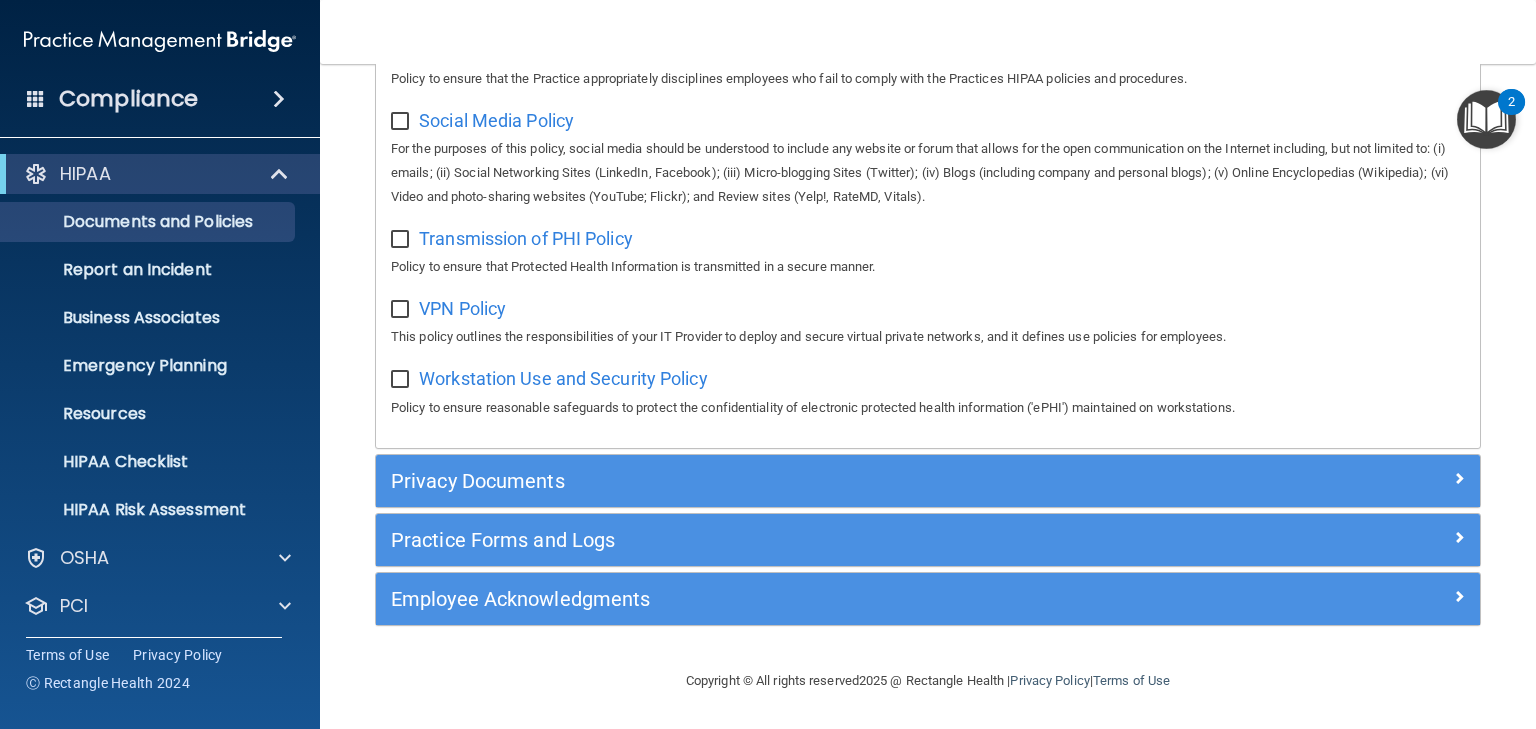 scroll, scrollTop: 1580, scrollLeft: 0, axis: vertical 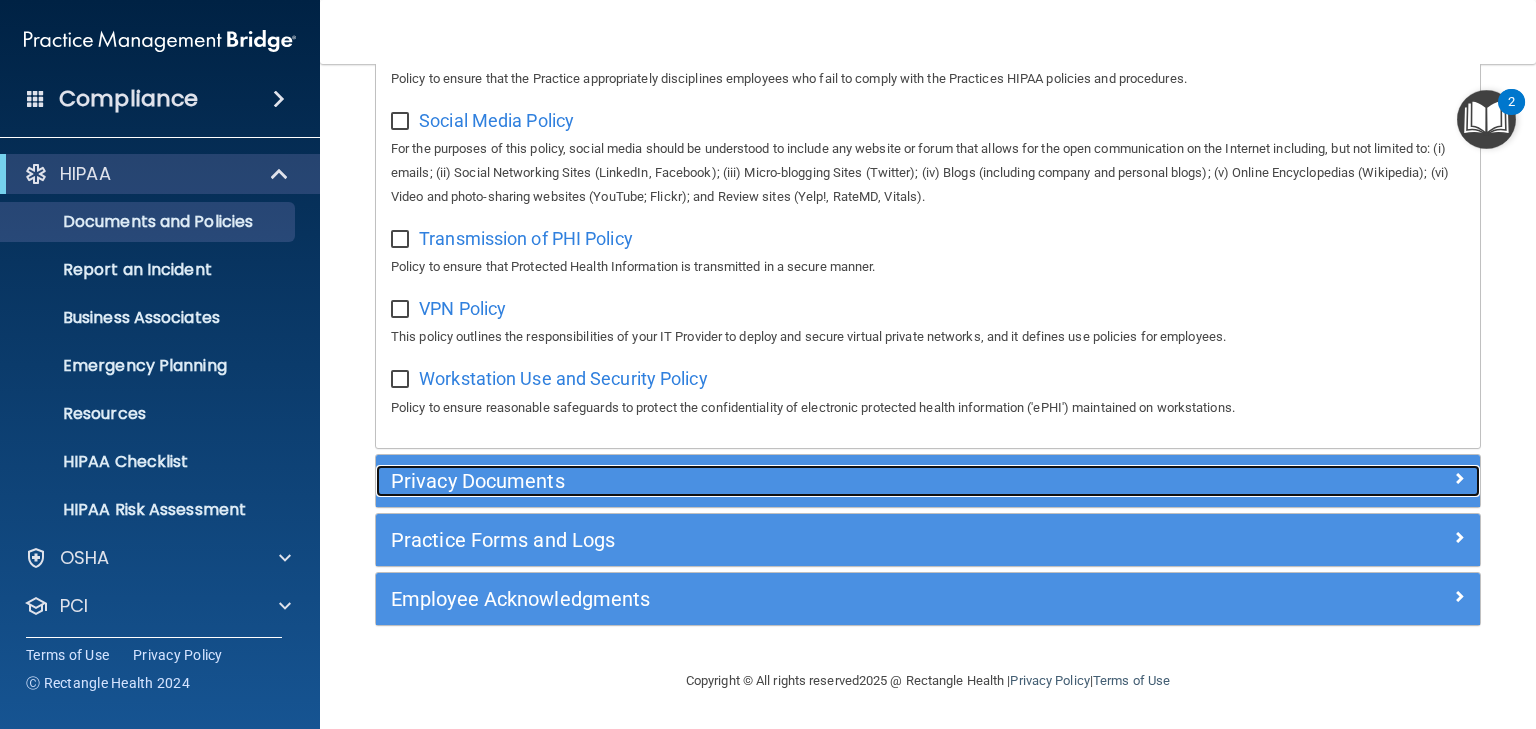 click on "Privacy Documents" at bounding box center (790, 481) 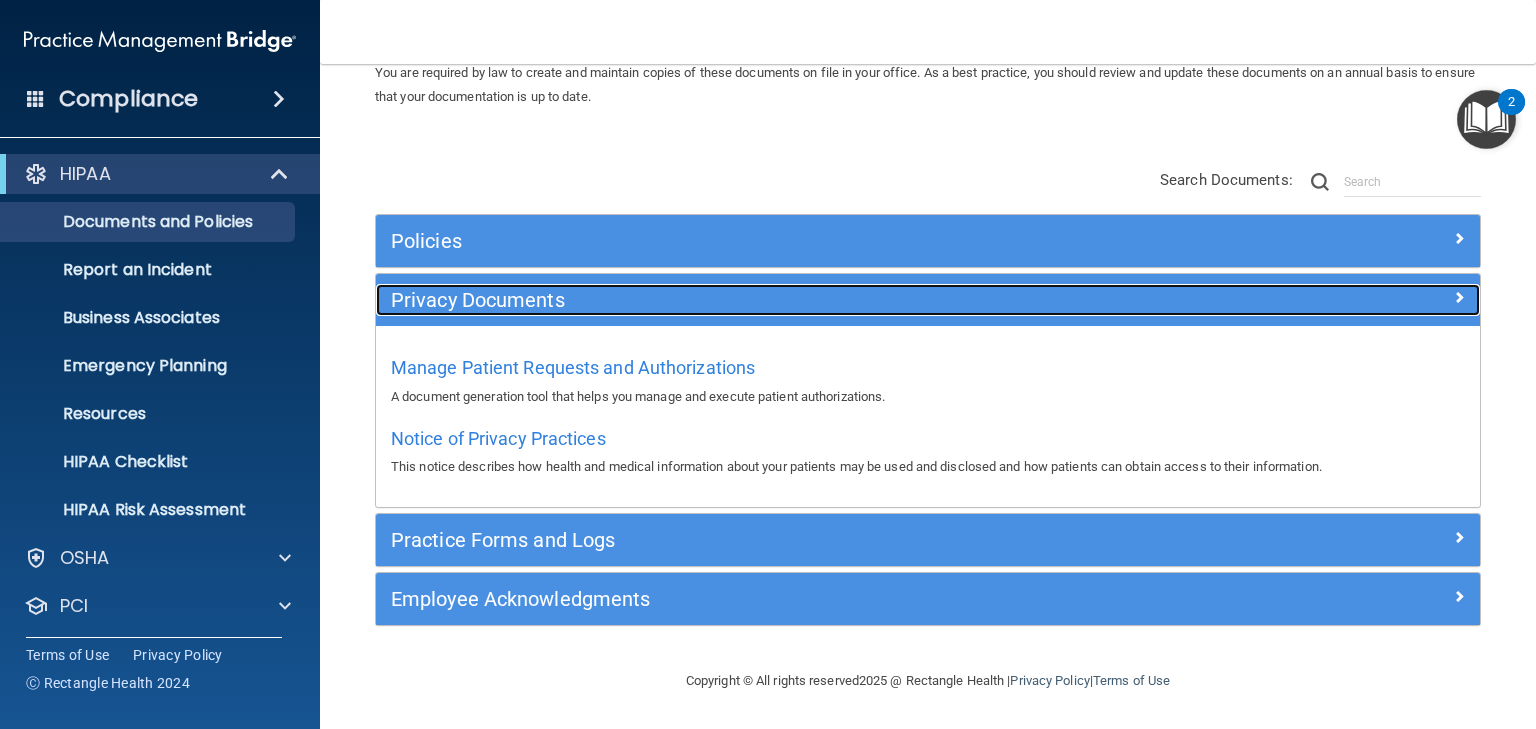 scroll, scrollTop: 90, scrollLeft: 0, axis: vertical 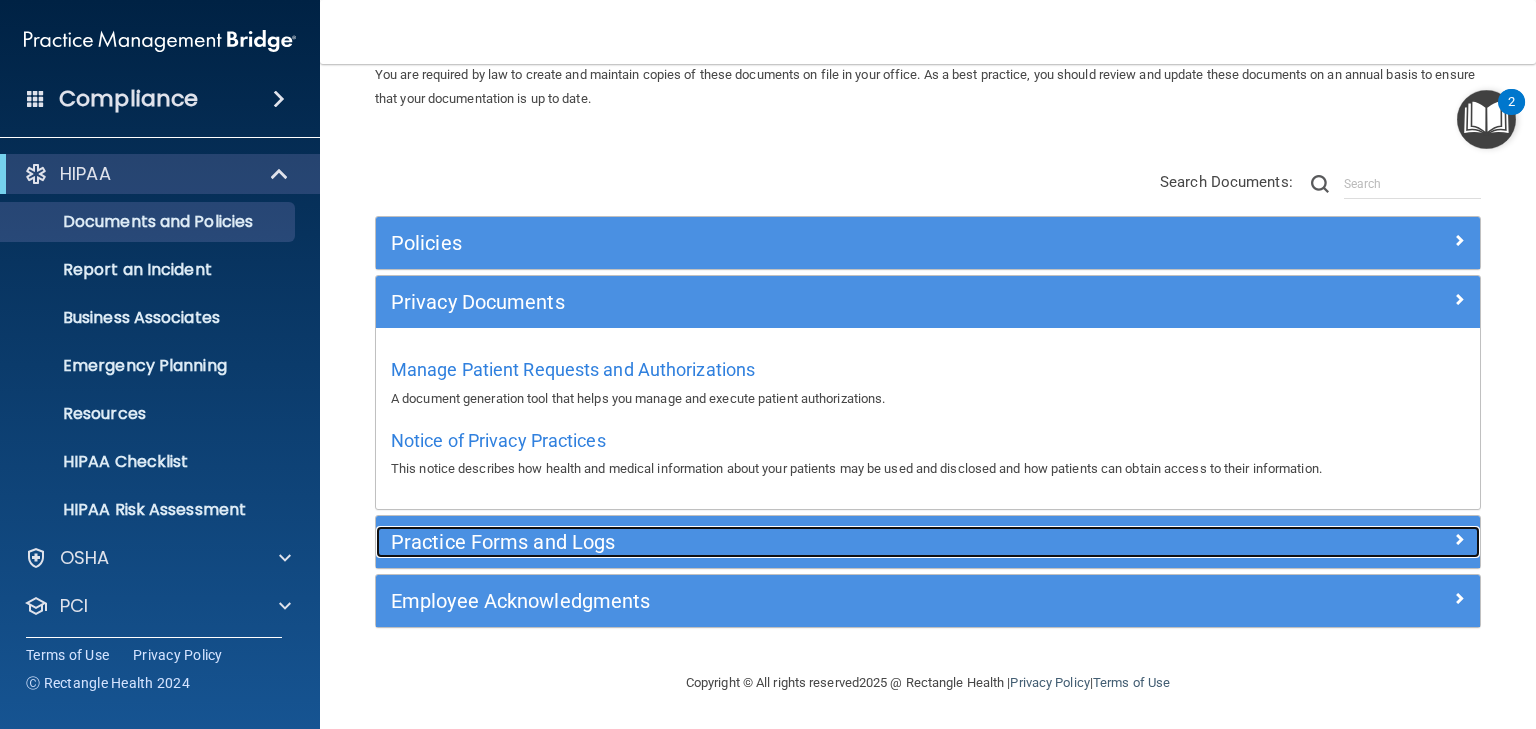 click on "Practice Forms and Logs" at bounding box center [790, 542] 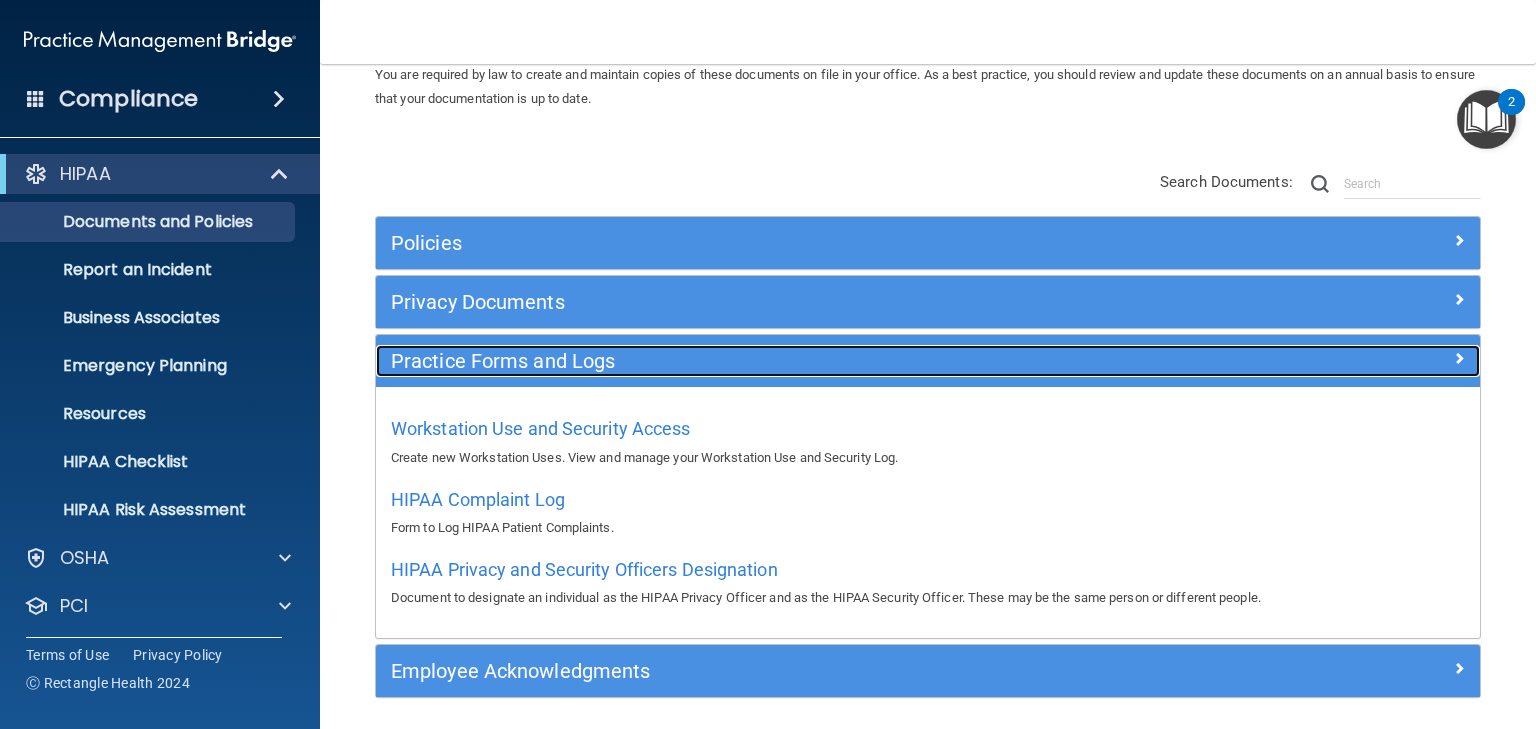scroll, scrollTop: 90, scrollLeft: 0, axis: vertical 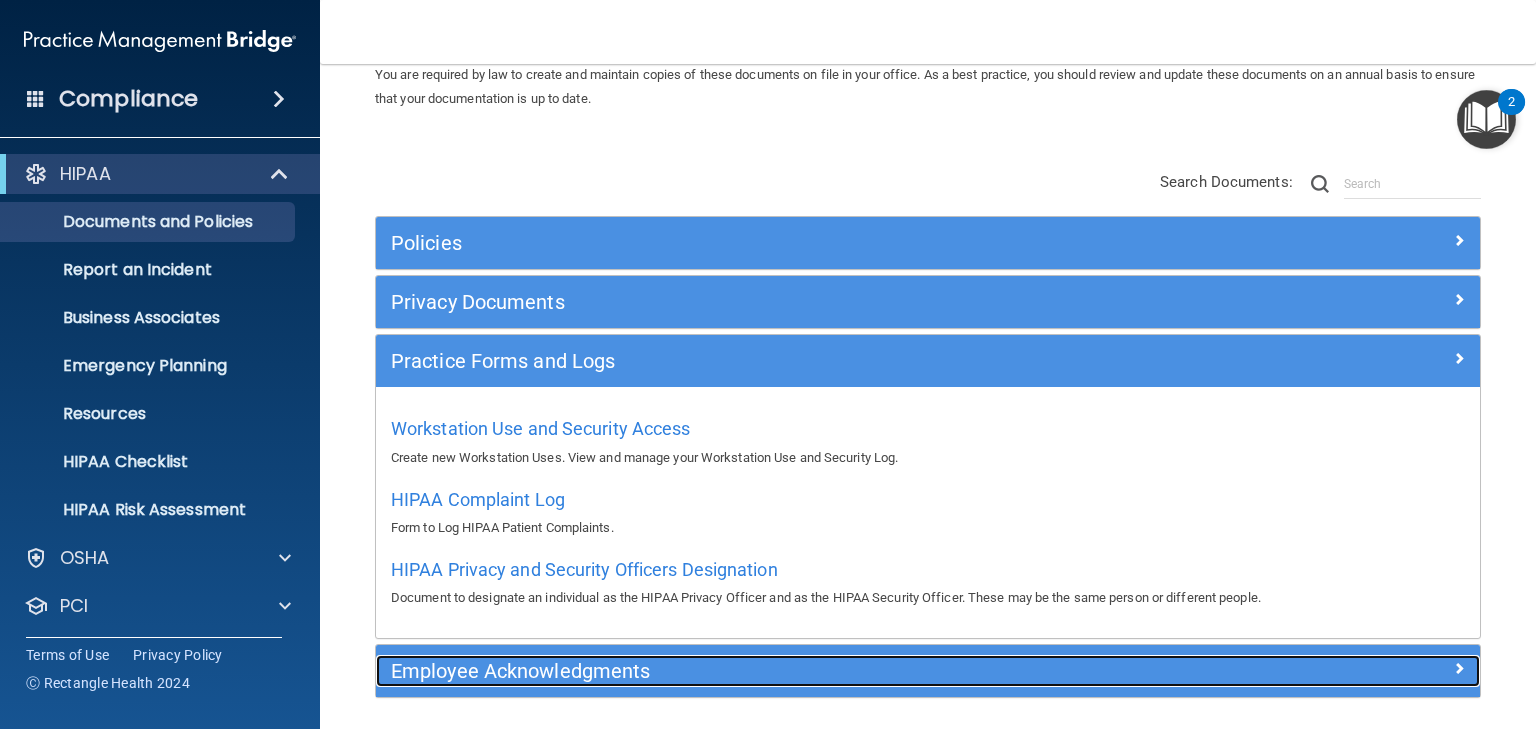 click on "Employee Acknowledgments" at bounding box center [790, 671] 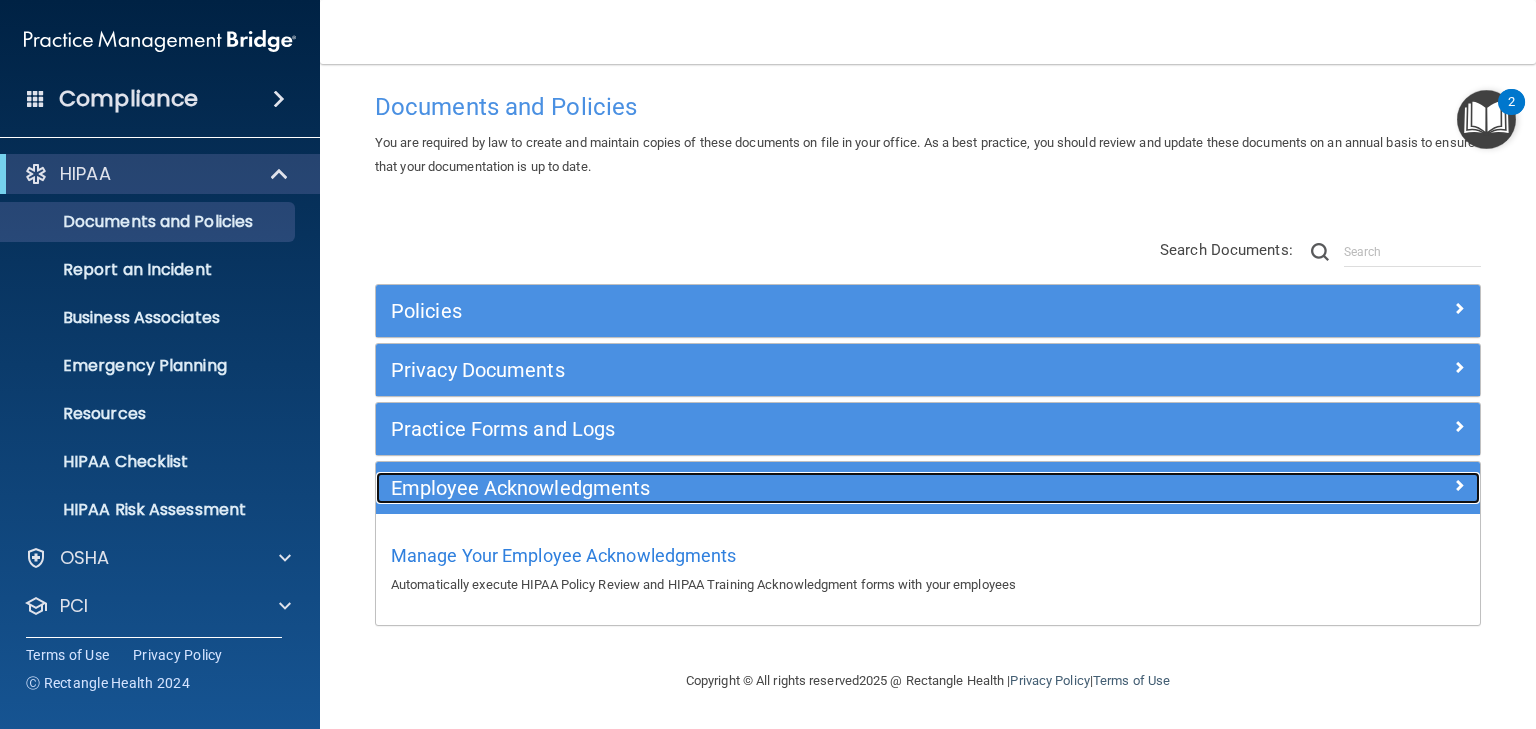 scroll, scrollTop: 20, scrollLeft: 0, axis: vertical 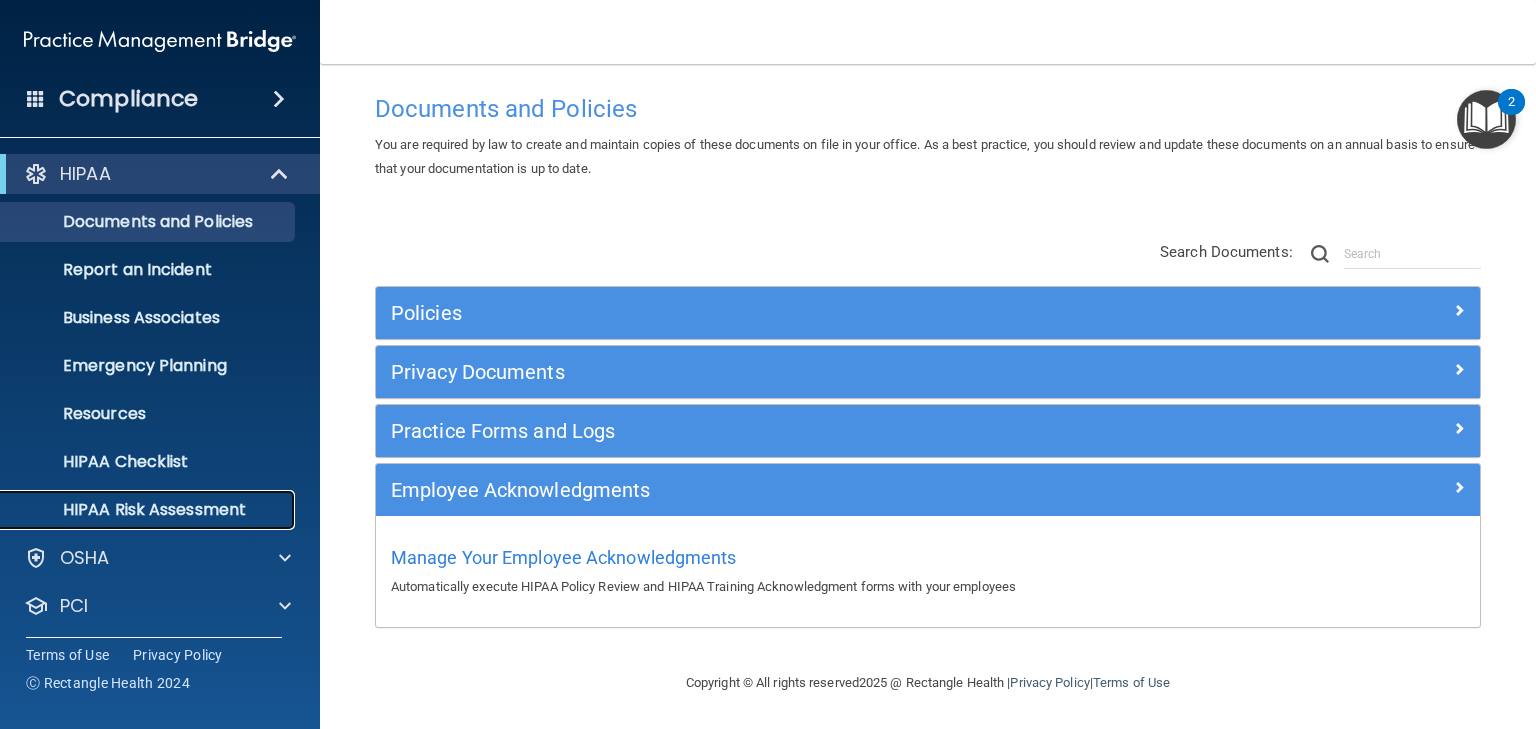 click on "HIPAA Risk Assessment" at bounding box center (149, 510) 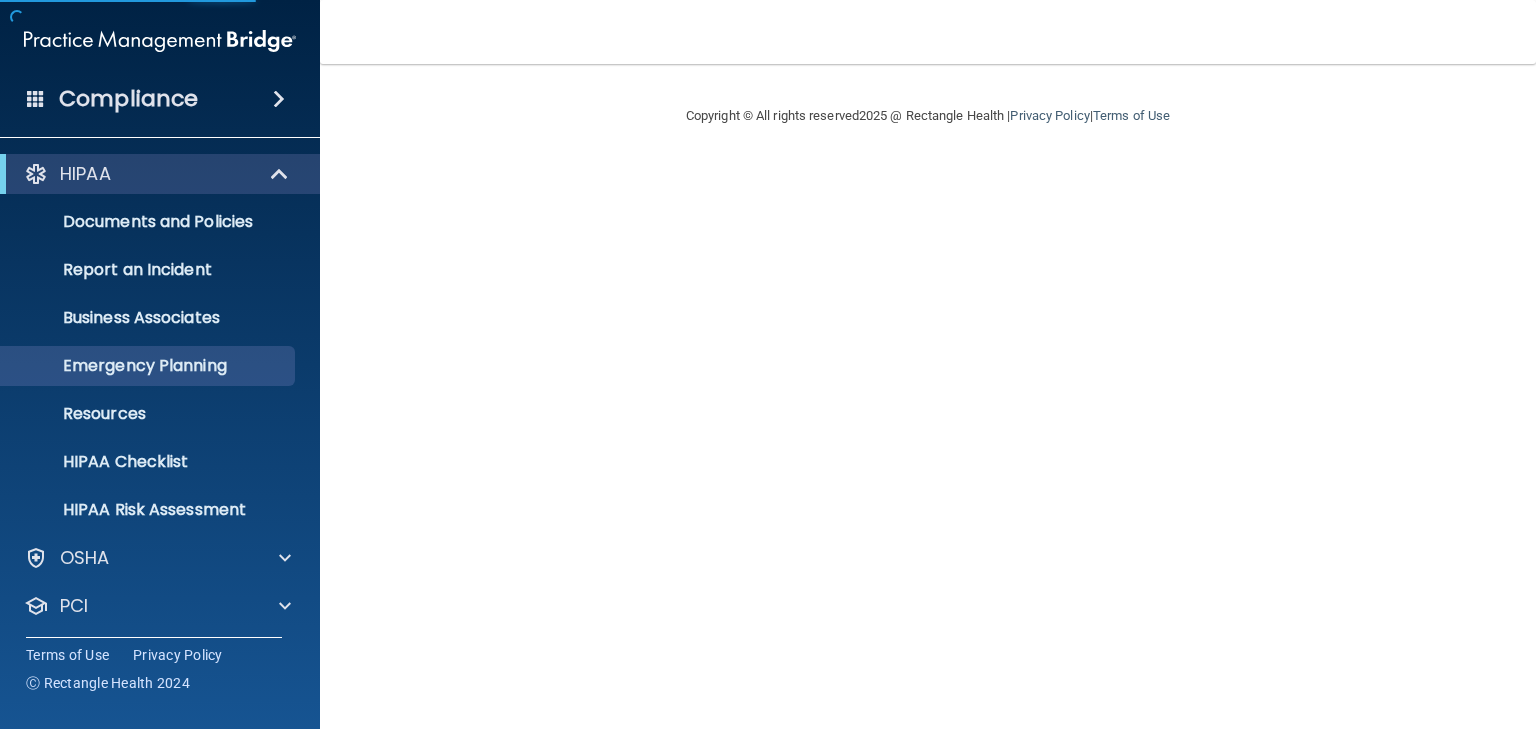 scroll, scrollTop: 0, scrollLeft: 0, axis: both 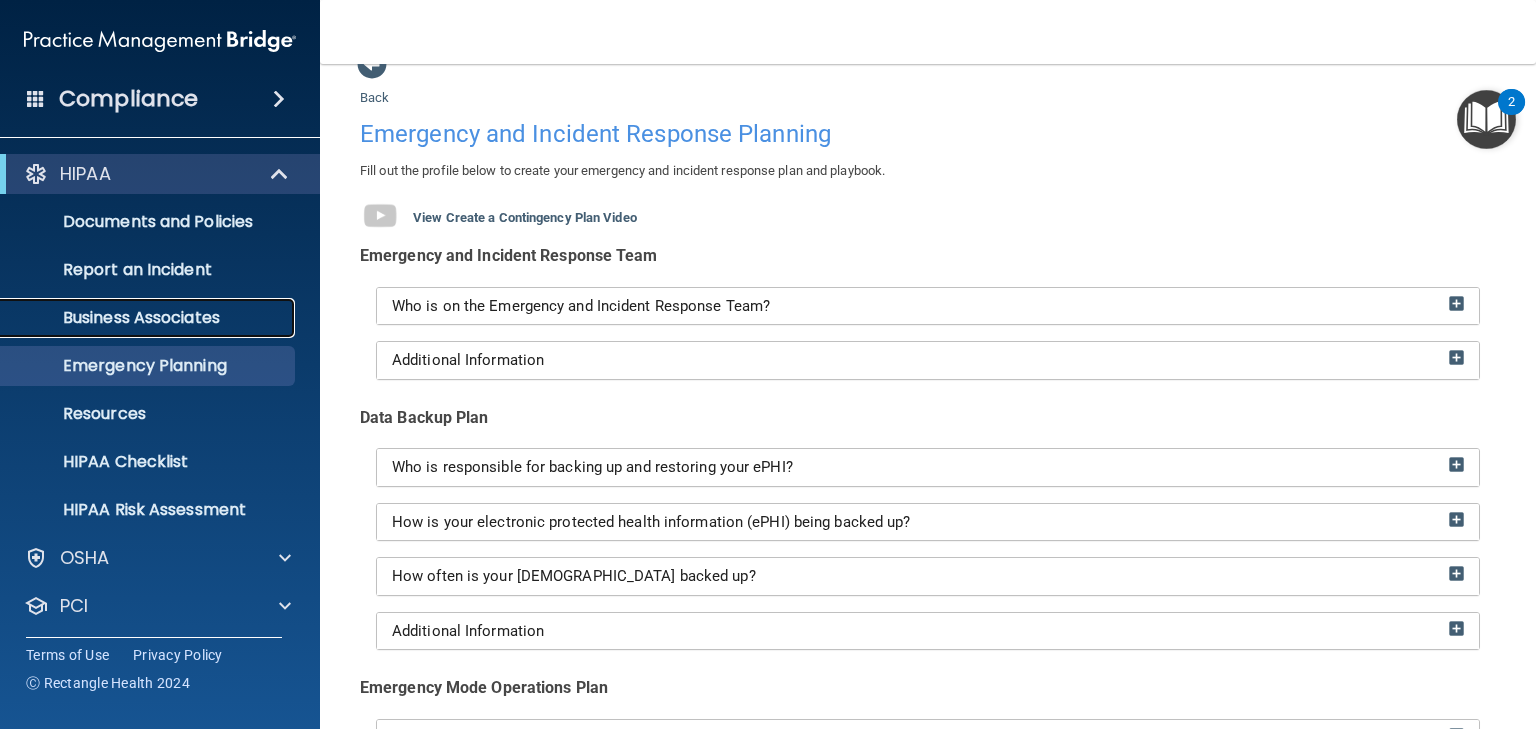 click on "Business Associates" at bounding box center (149, 318) 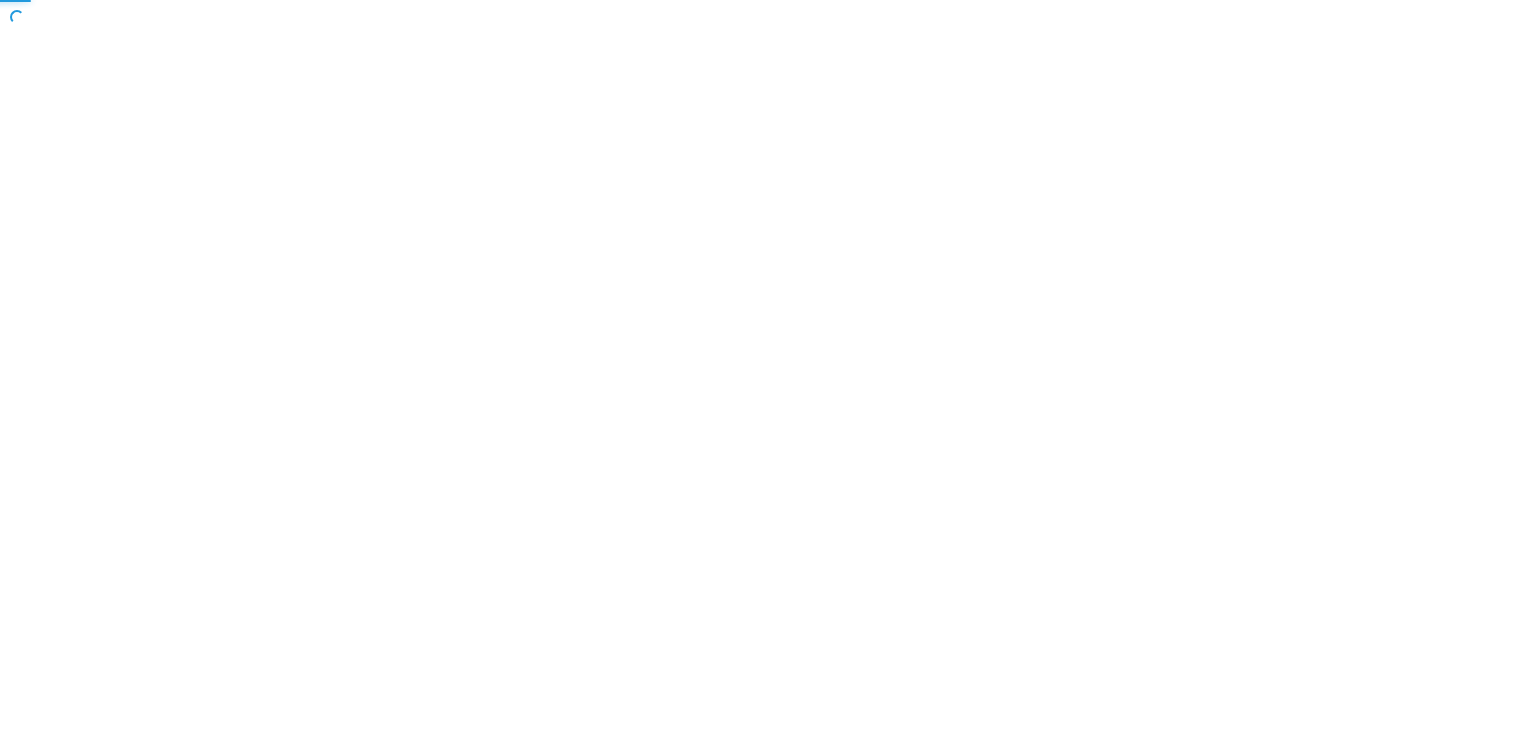 scroll, scrollTop: 0, scrollLeft: 0, axis: both 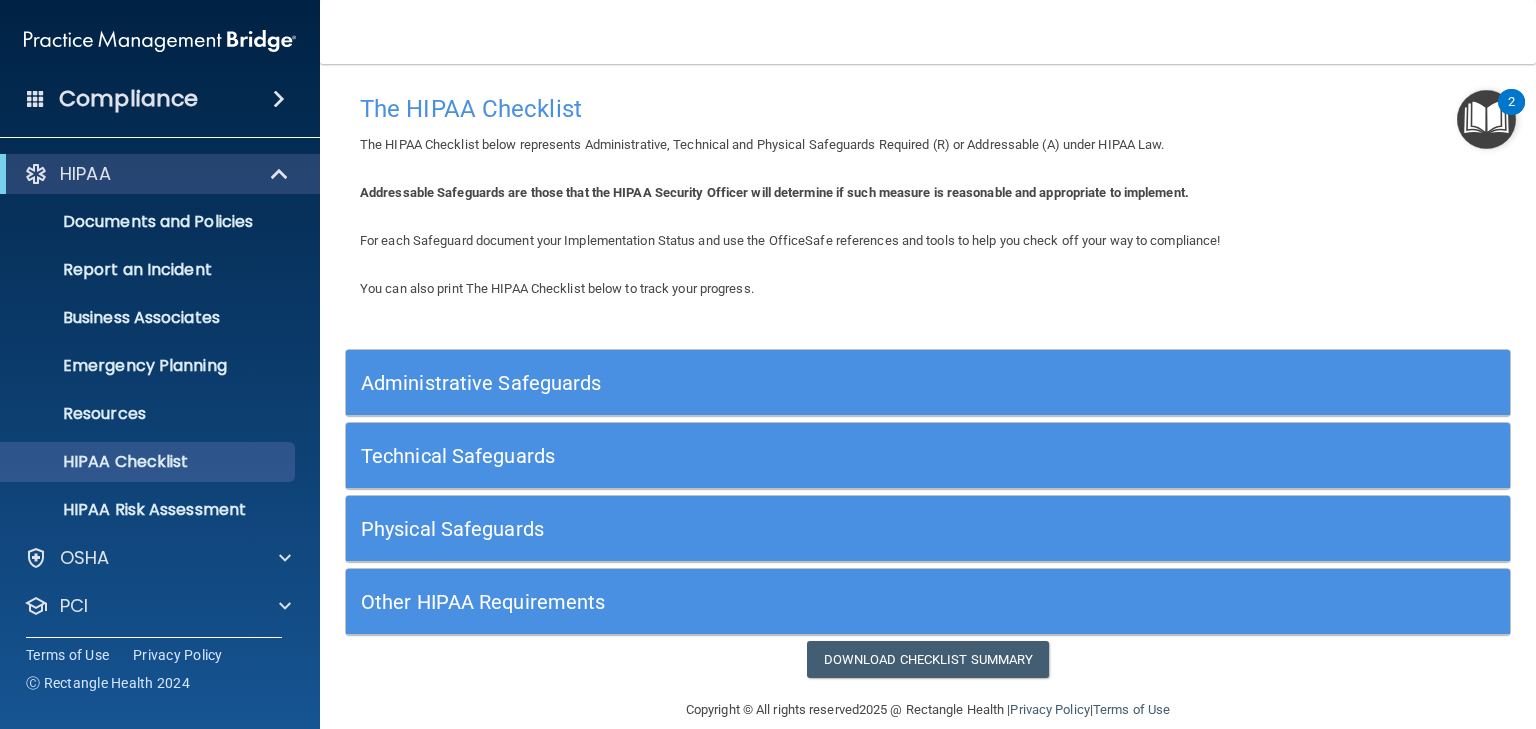click on "Administrative Safeguards" at bounding box center [782, 383] 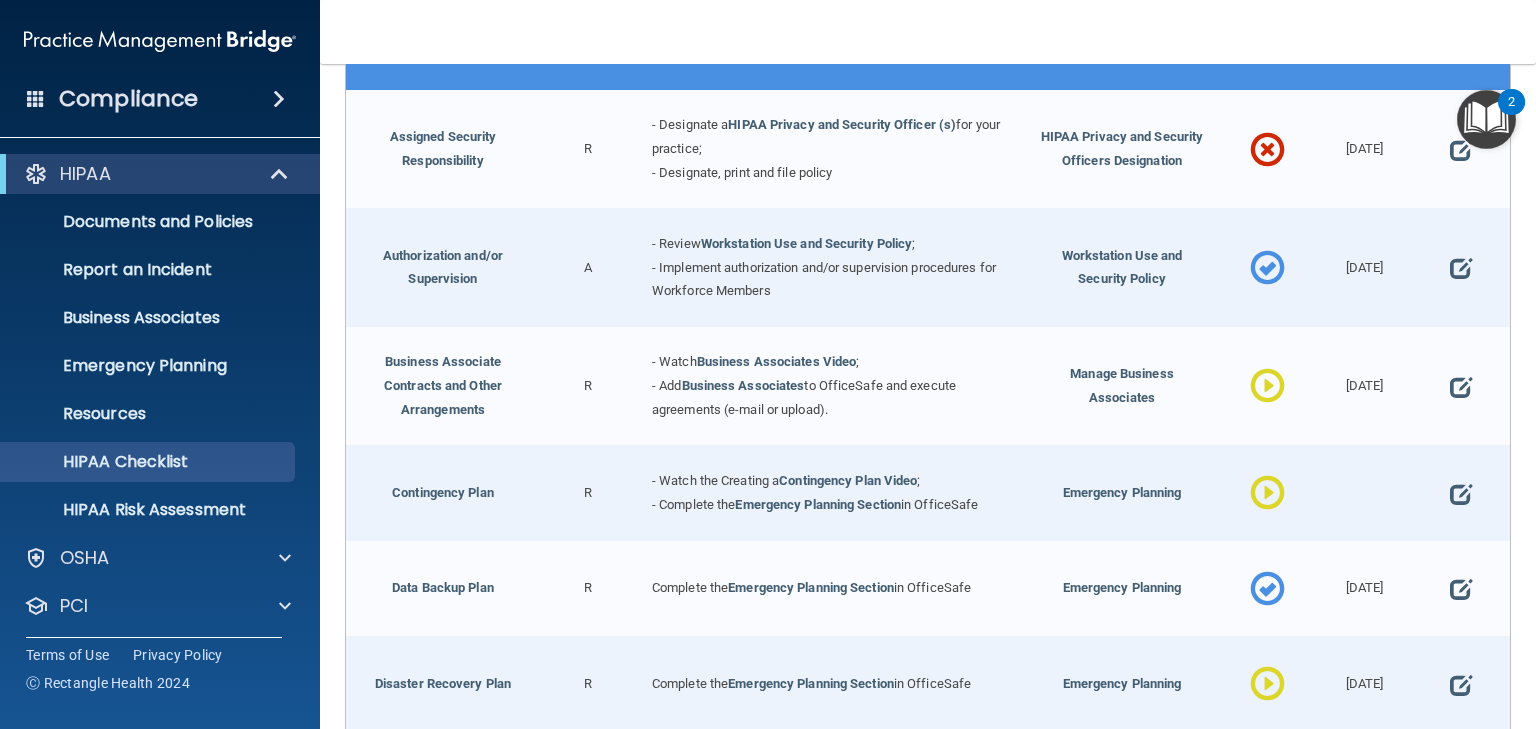 scroll, scrollTop: 396, scrollLeft: 0, axis: vertical 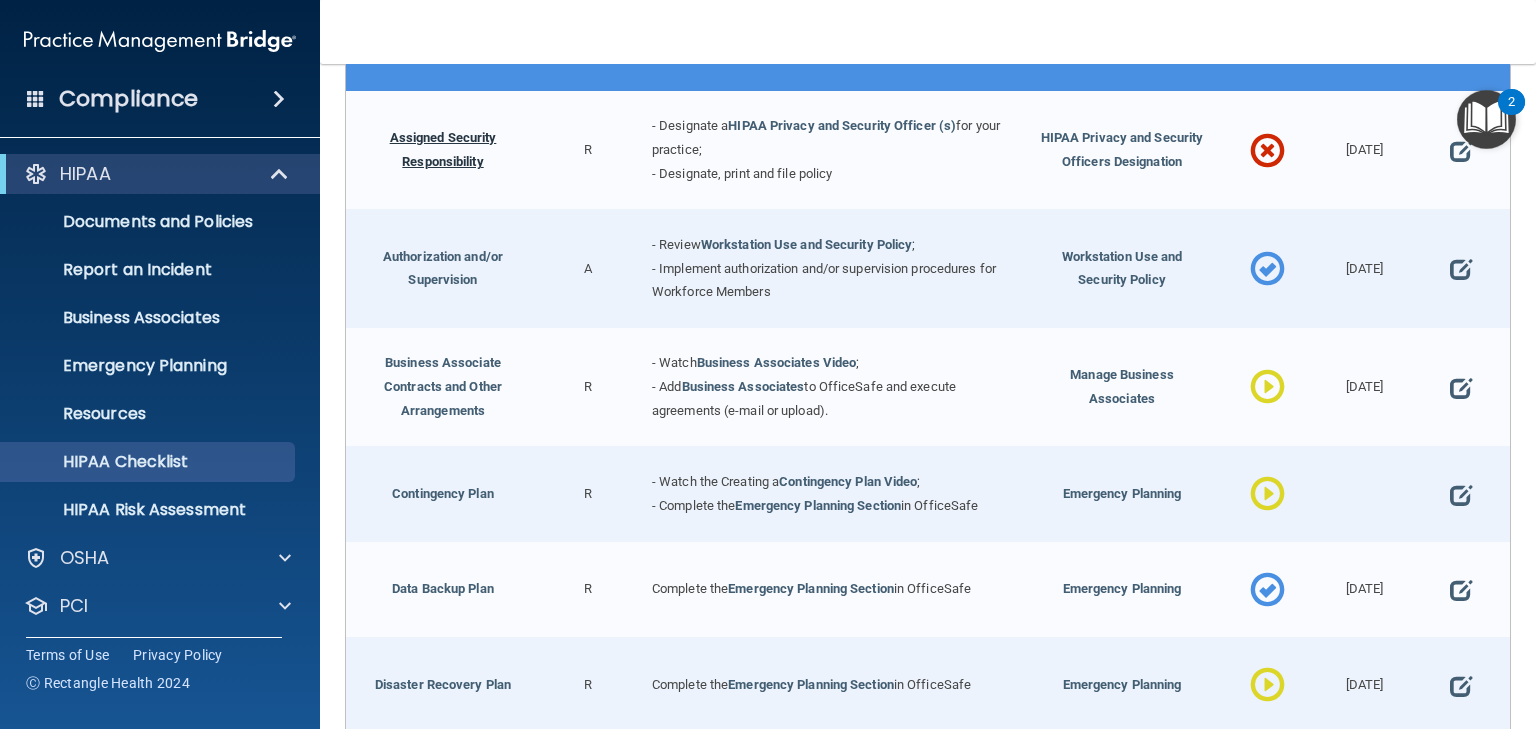 click on "Assigned Security Responsibility" at bounding box center [443, 149] 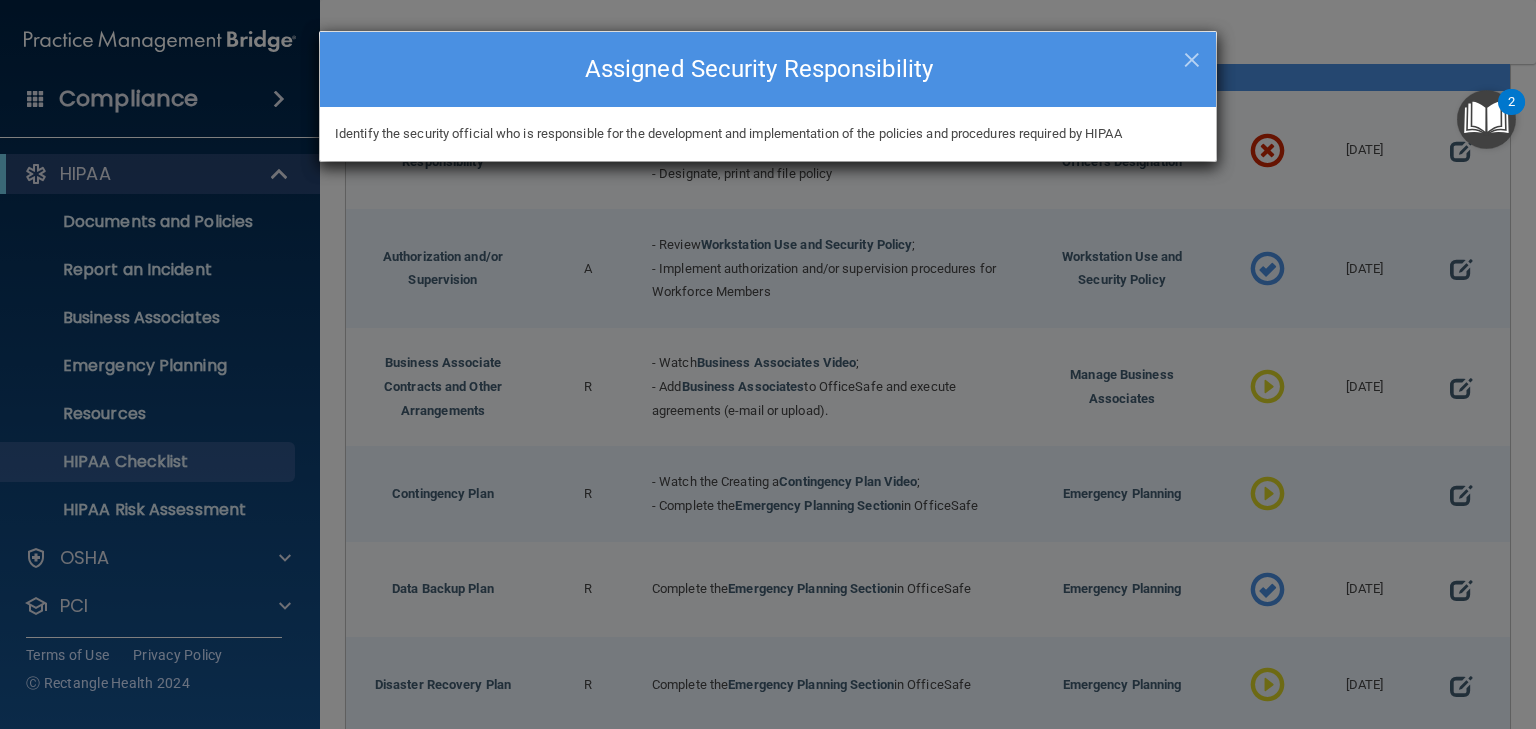 click on "× Close     Assigned Security Responsibility         Identify the security official who is responsible for the development and implementation of the policies and procedures required by HIPAA" at bounding box center (768, 364) 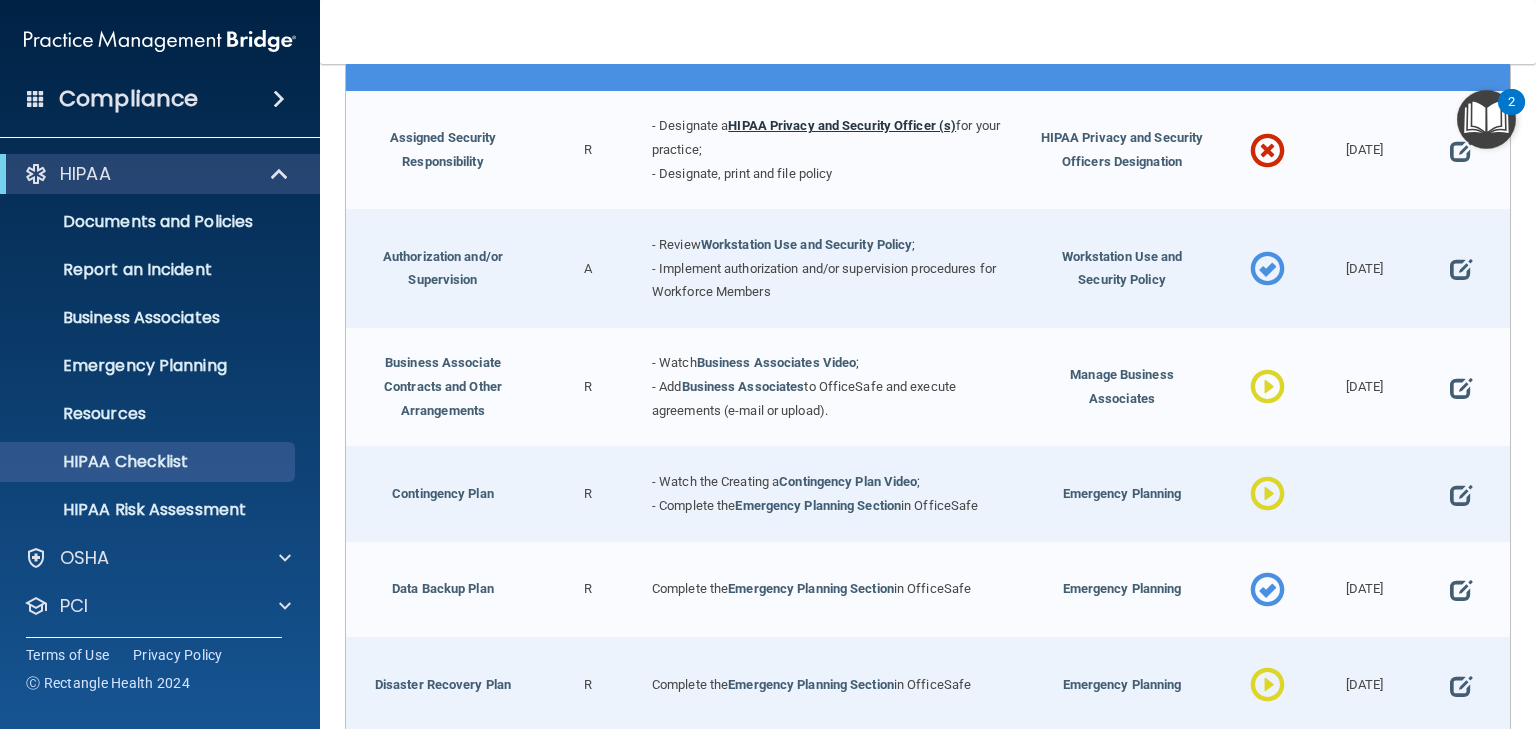 click on "HIPAA Privacy and Security Officer (s)" at bounding box center [842, 125] 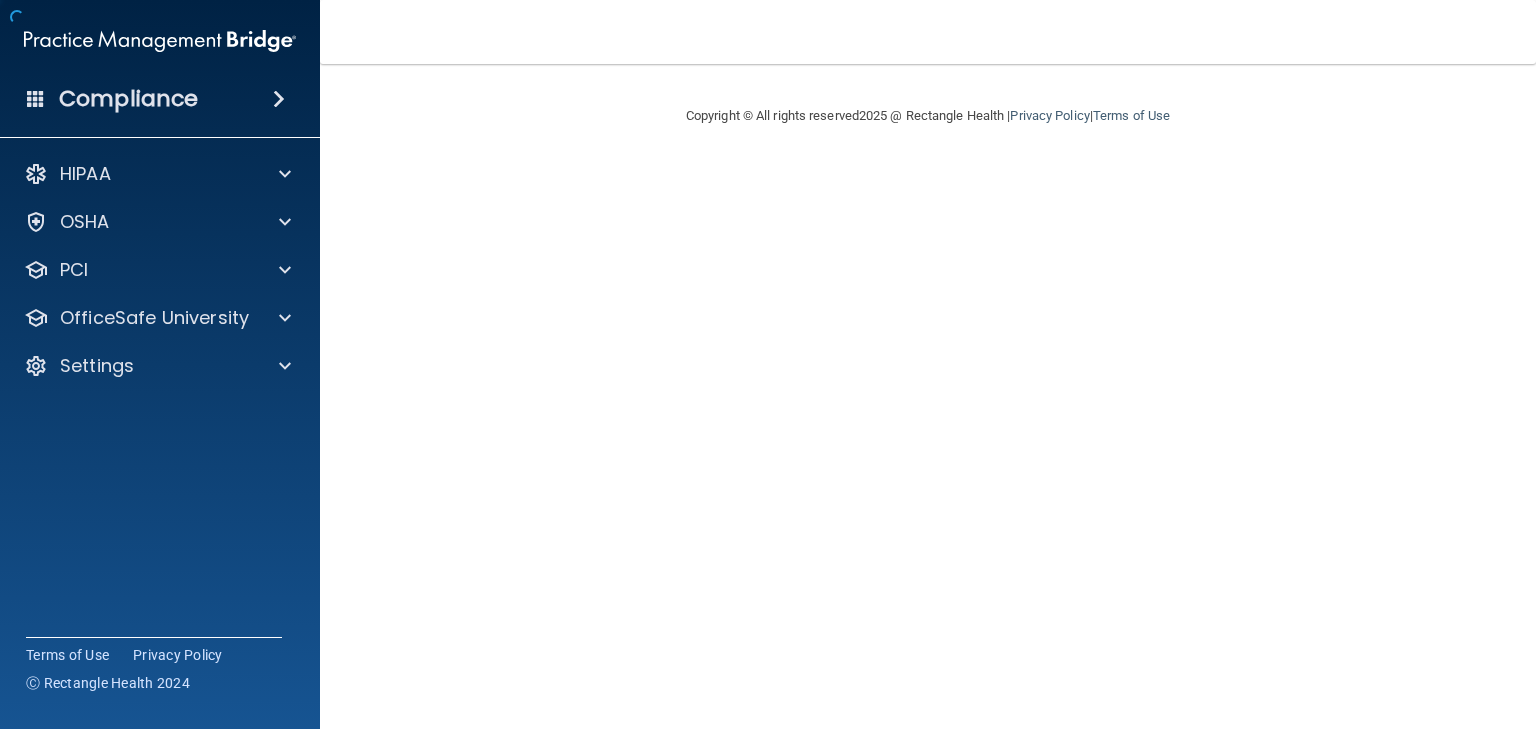 scroll, scrollTop: 0, scrollLeft: 0, axis: both 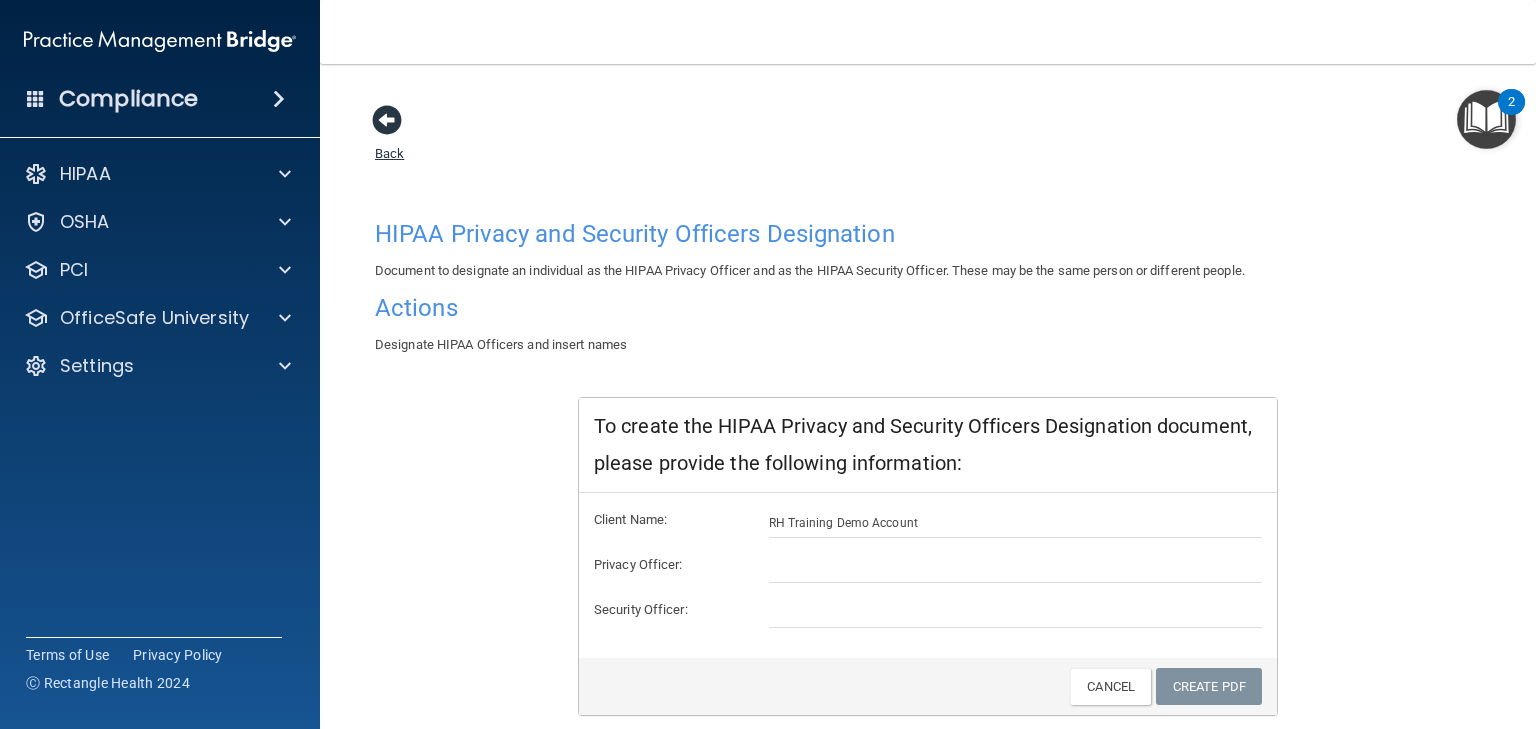 click at bounding box center [387, 120] 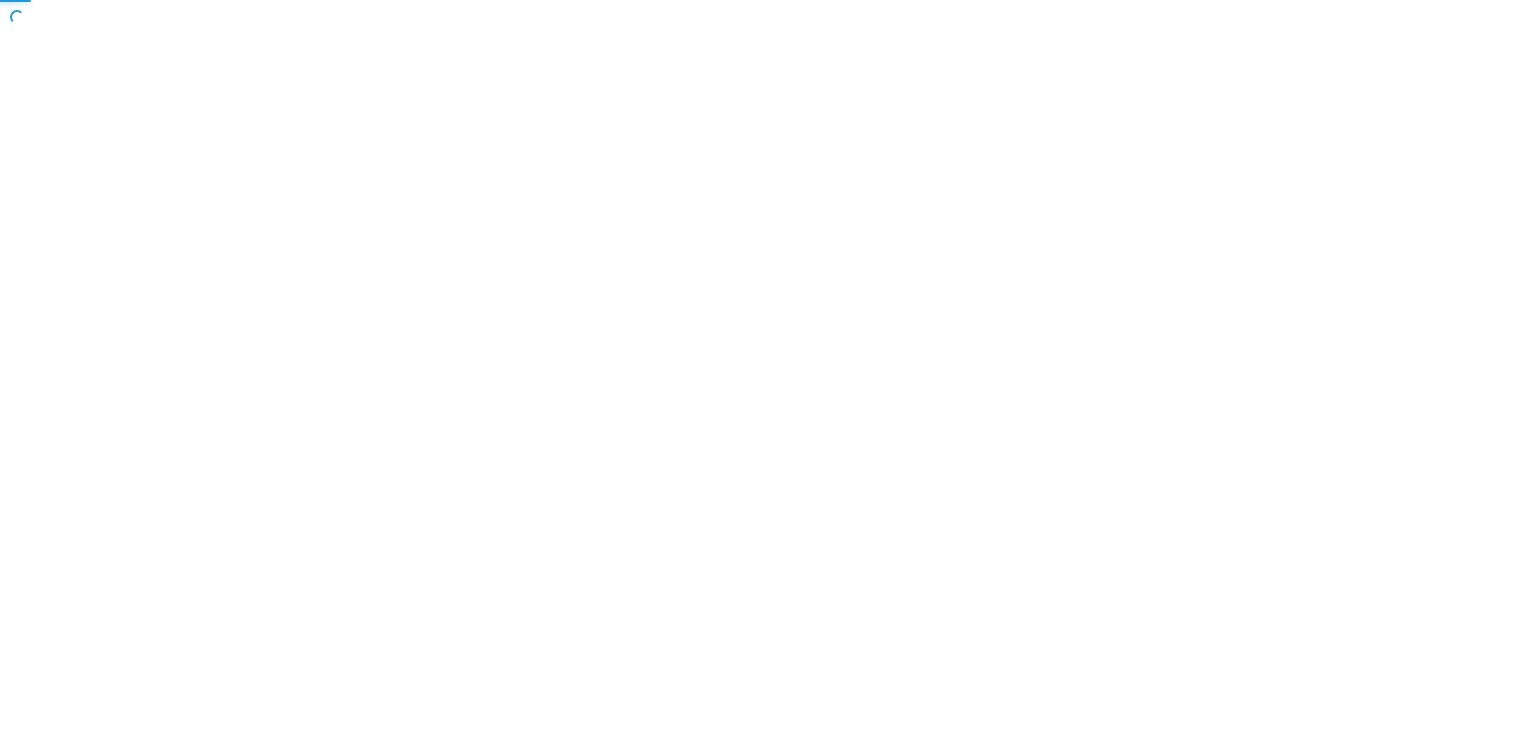 scroll, scrollTop: 0, scrollLeft: 0, axis: both 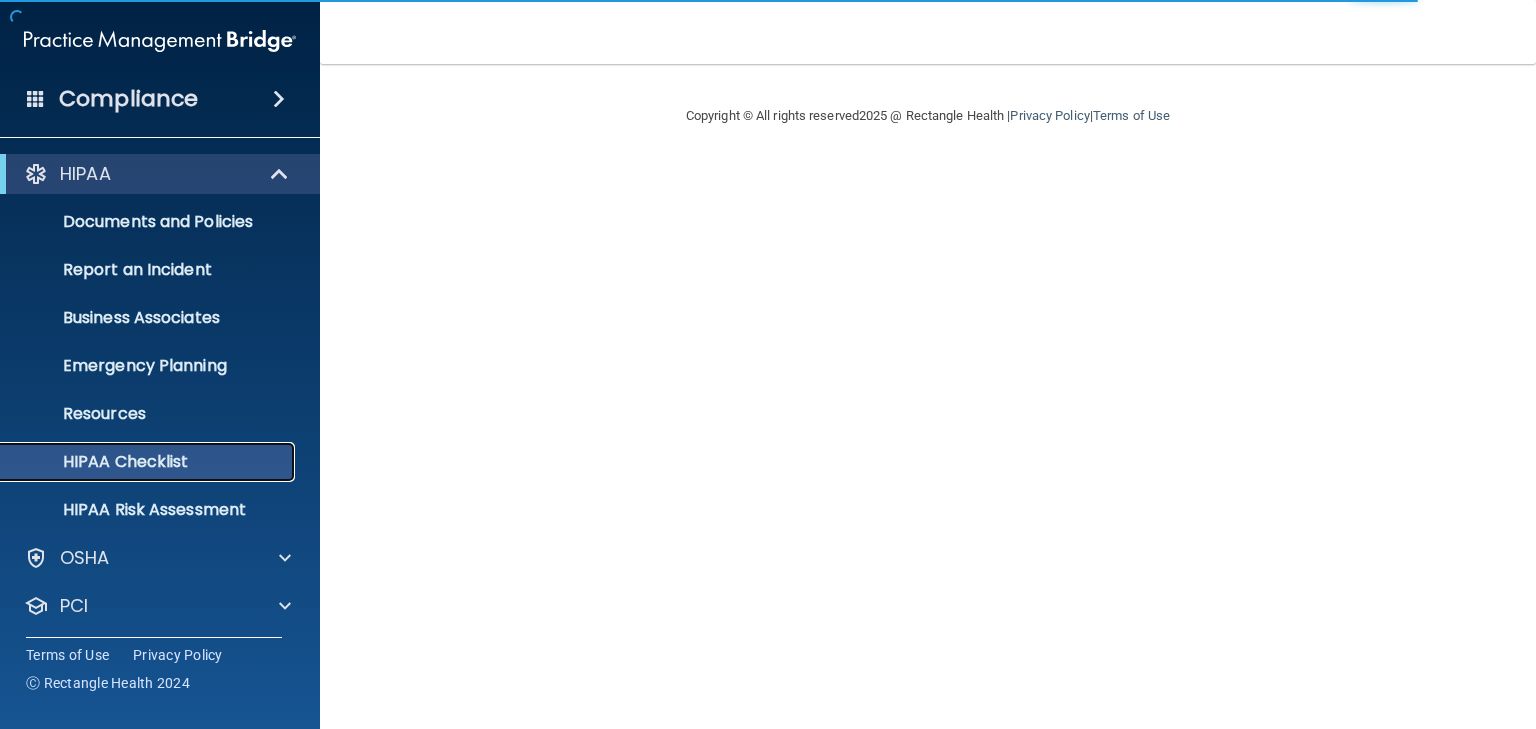 click on "HIPAA Checklist" at bounding box center [149, 462] 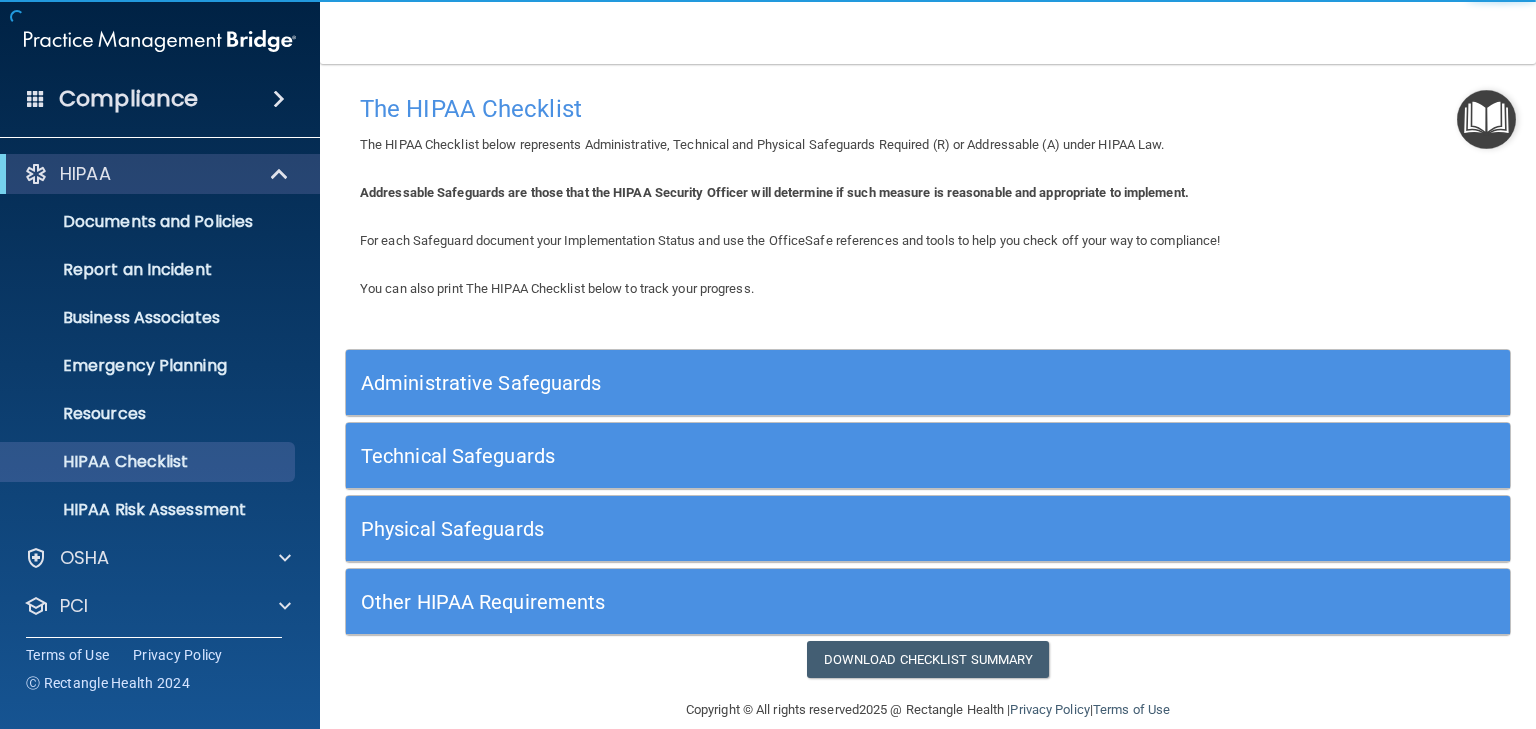 click on "Administrative Safeguards" at bounding box center [782, 383] 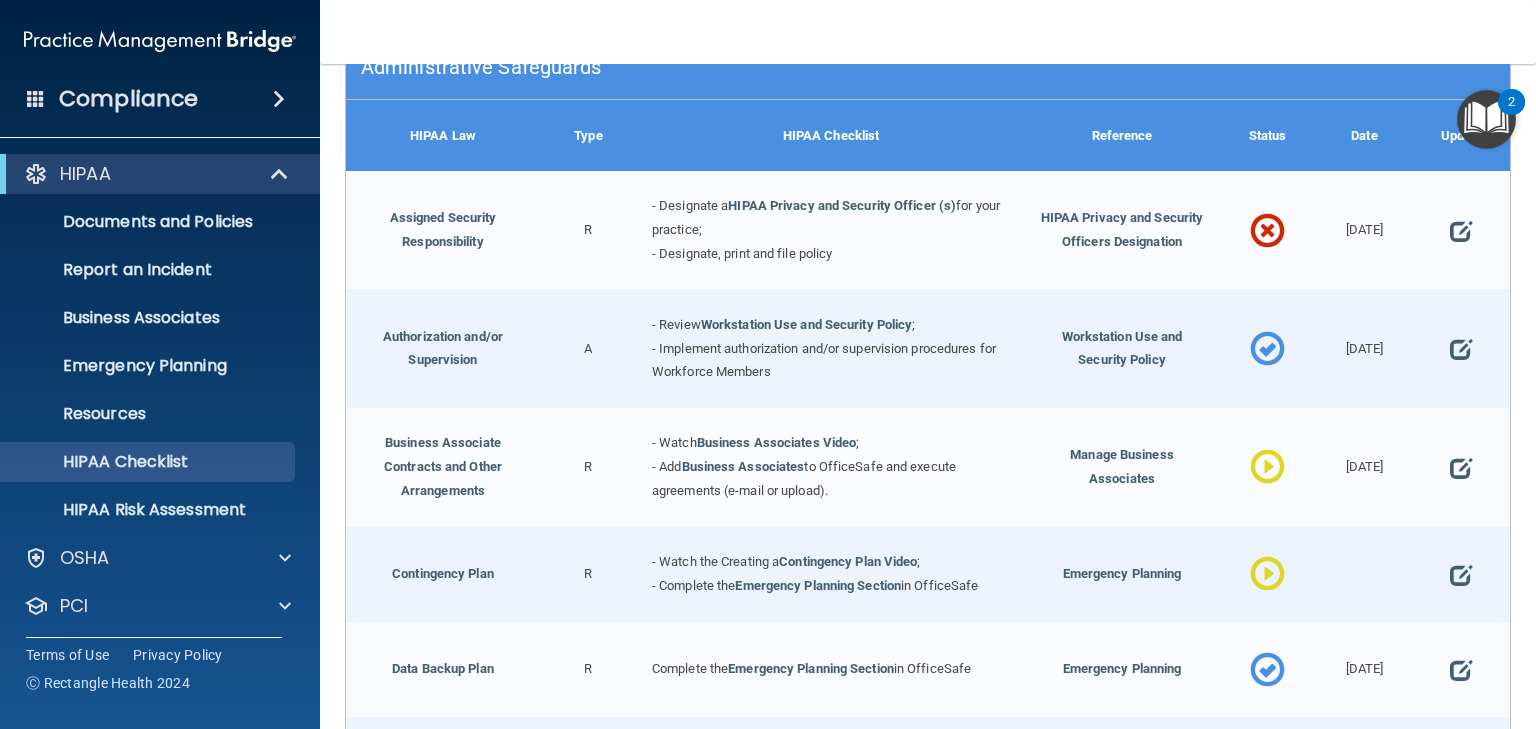 scroll, scrollTop: 316, scrollLeft: 0, axis: vertical 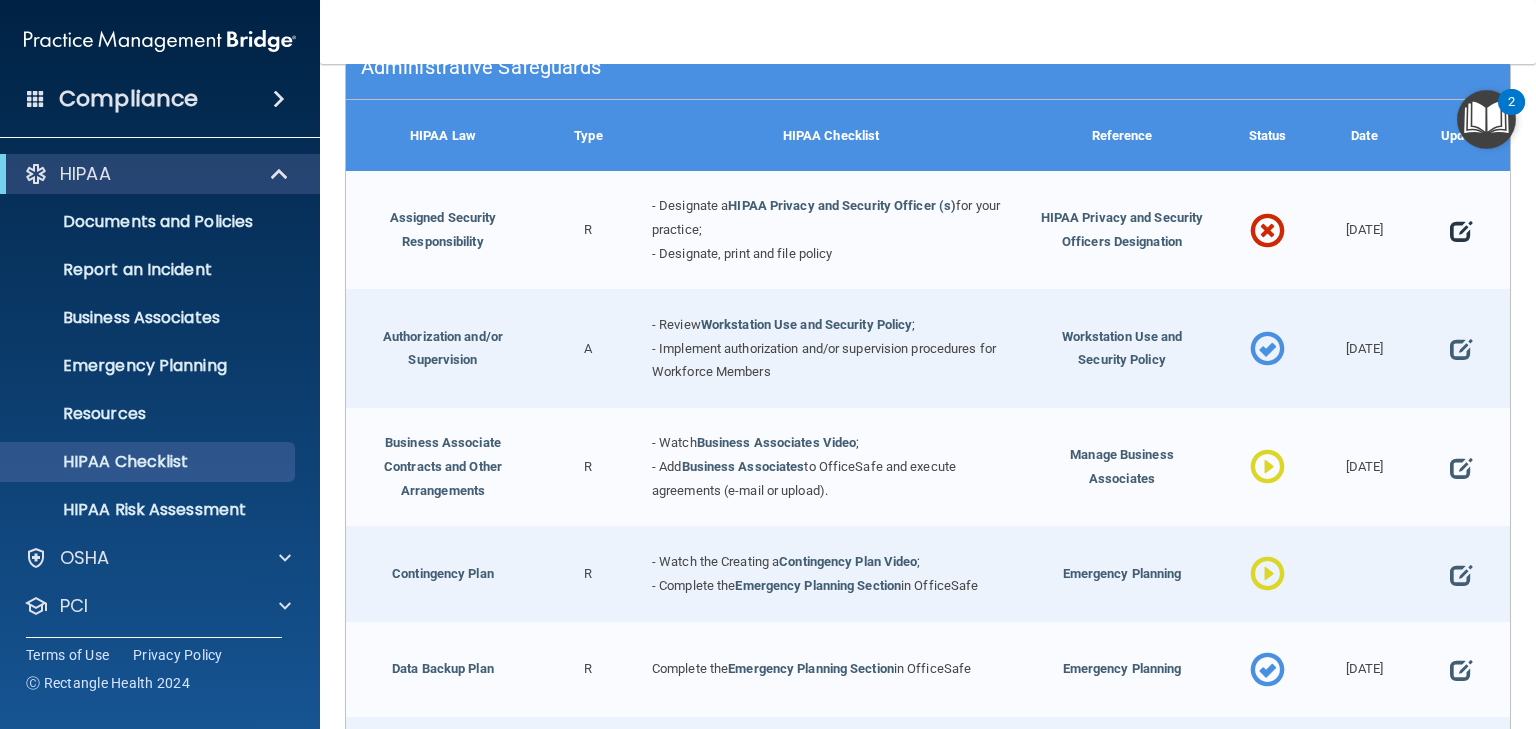 click at bounding box center (1461, 231) 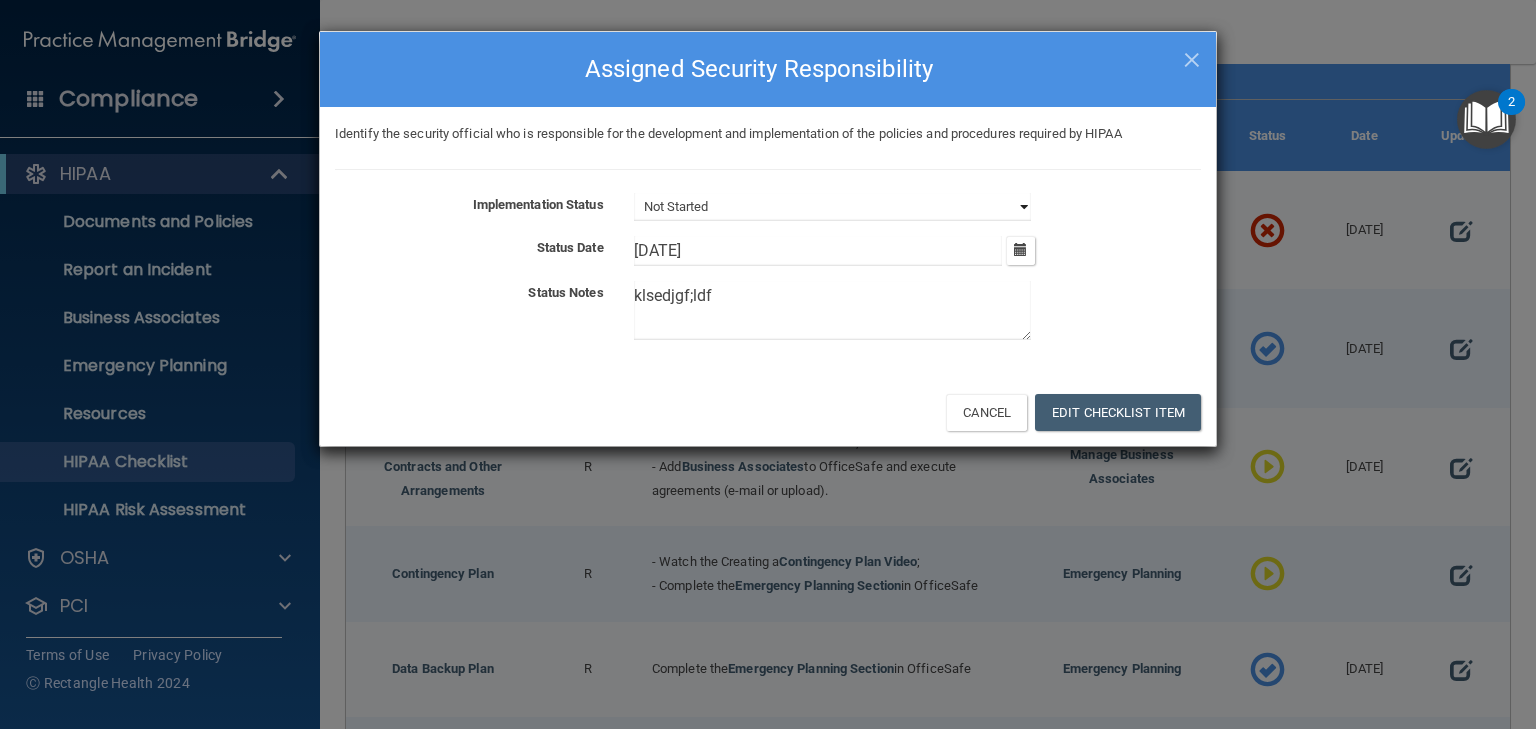click on "Not Started  In Progress  Completed" at bounding box center (832, 207) 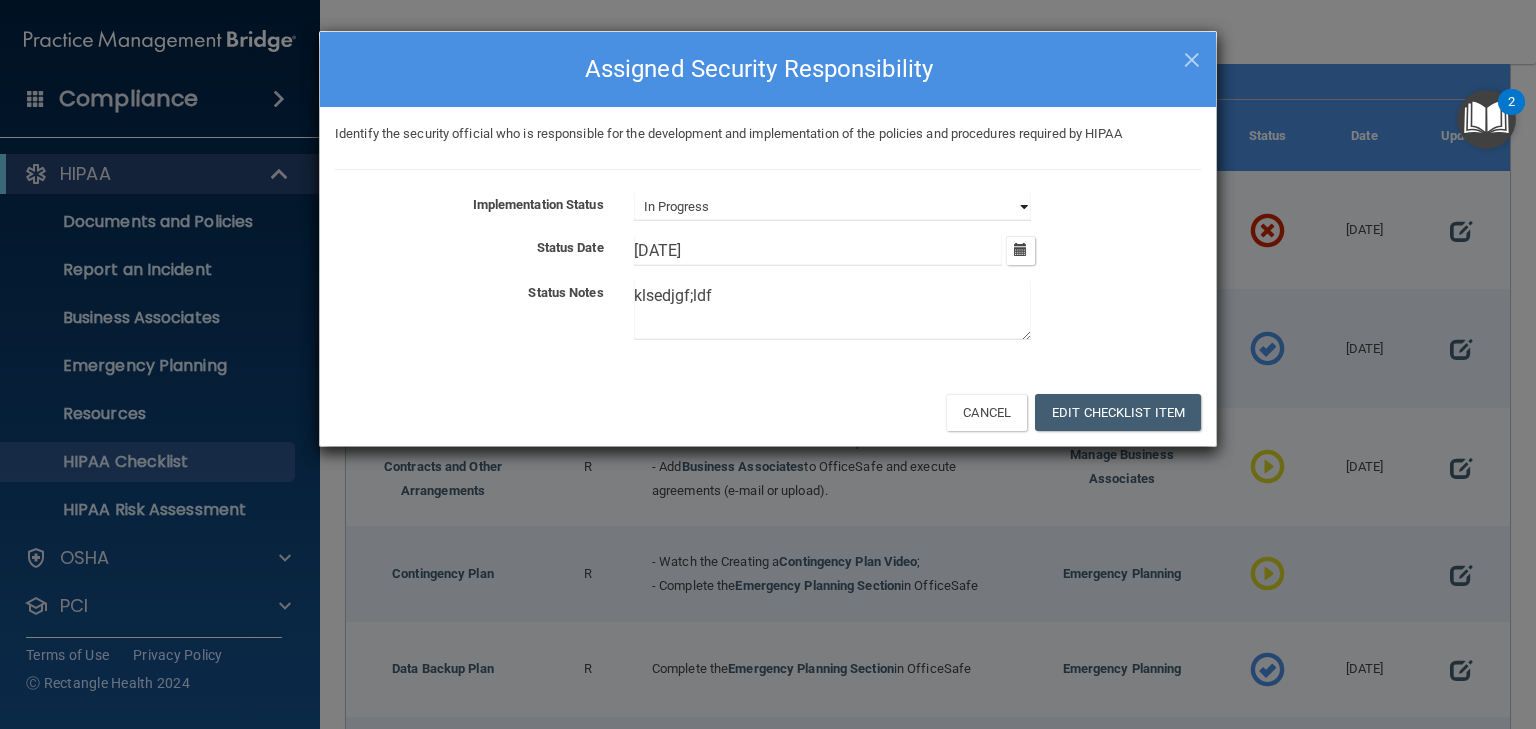 click on "Not Started  In Progress  Completed" at bounding box center [832, 207] 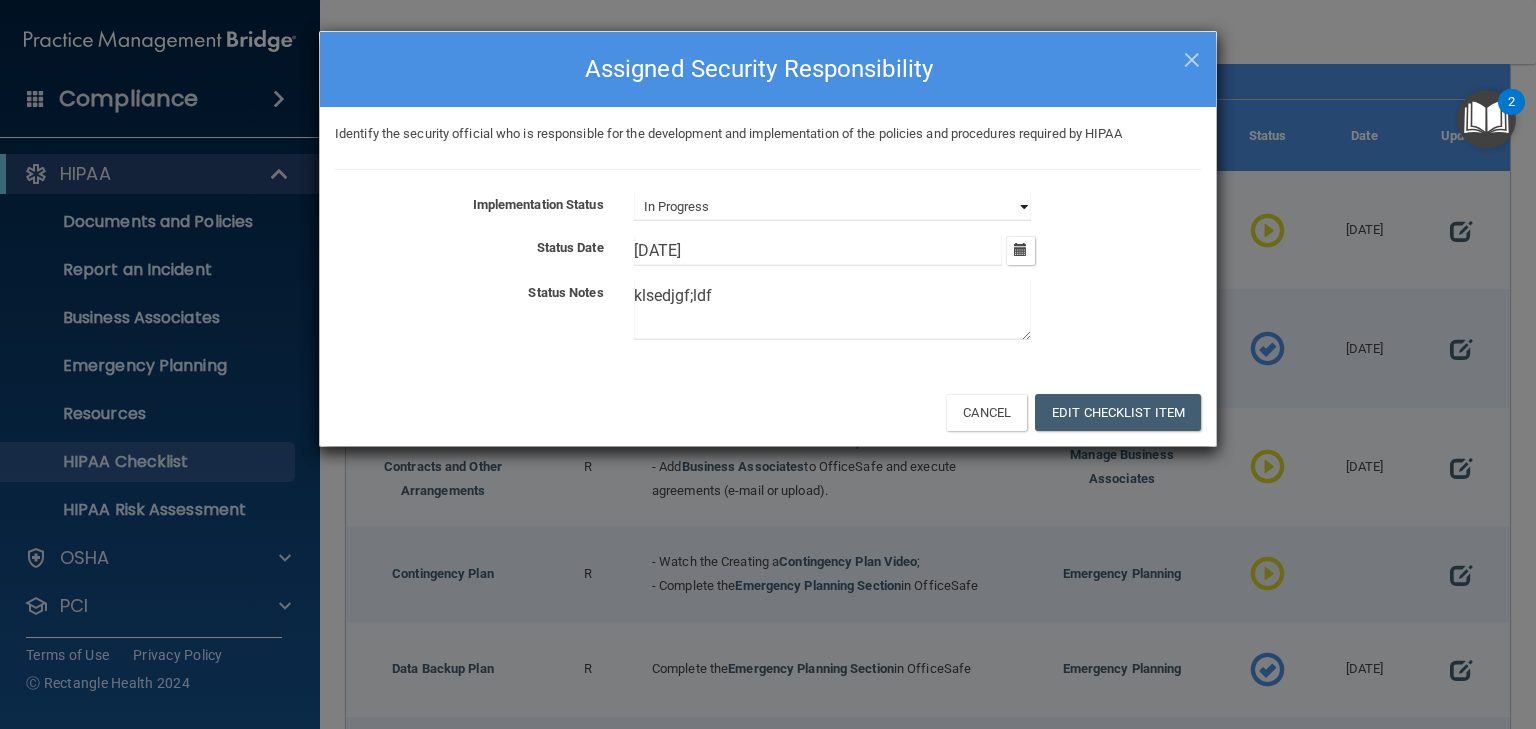 click on "Not Started  In Progress  Completed" at bounding box center (832, 207) 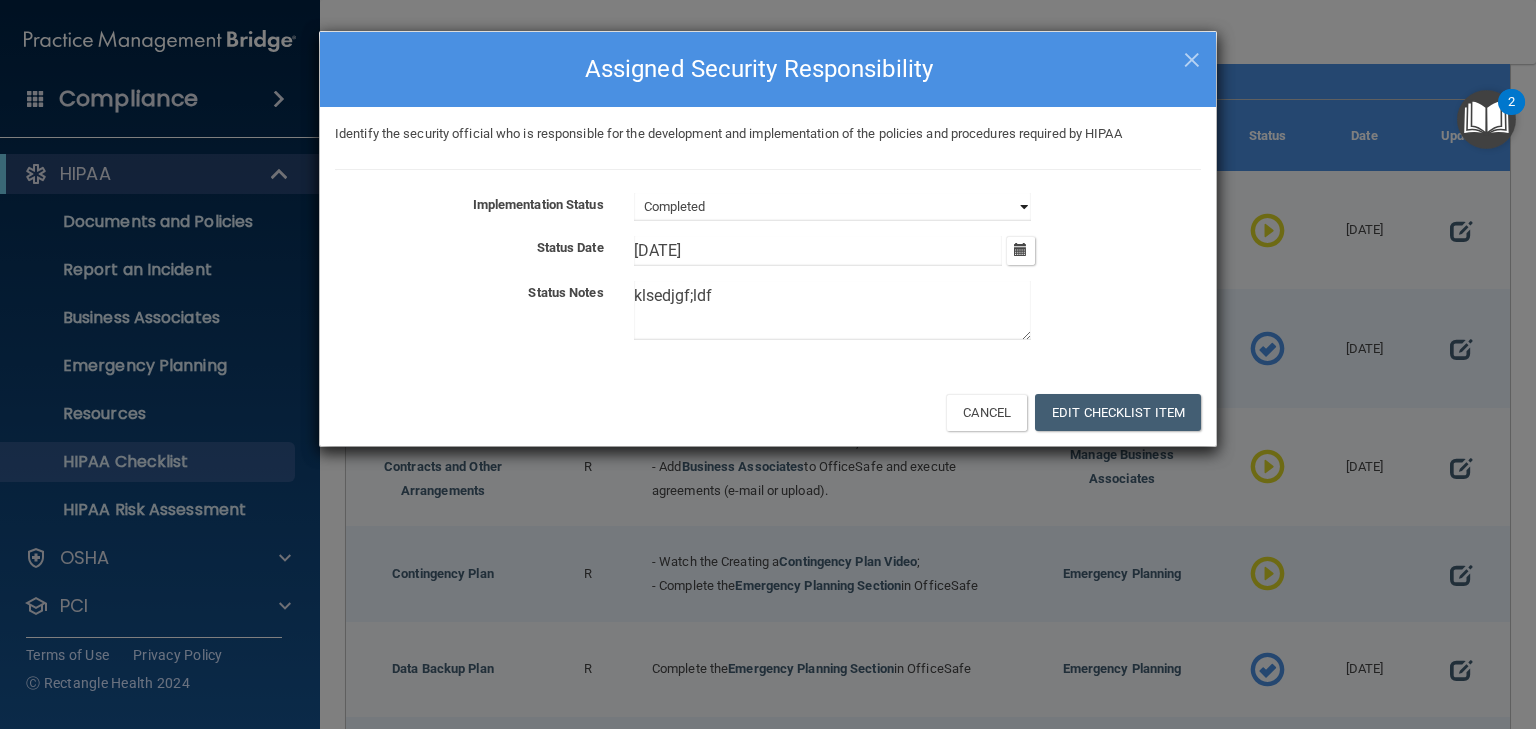 click on "Not Started  In Progress  Completed" at bounding box center (832, 207) 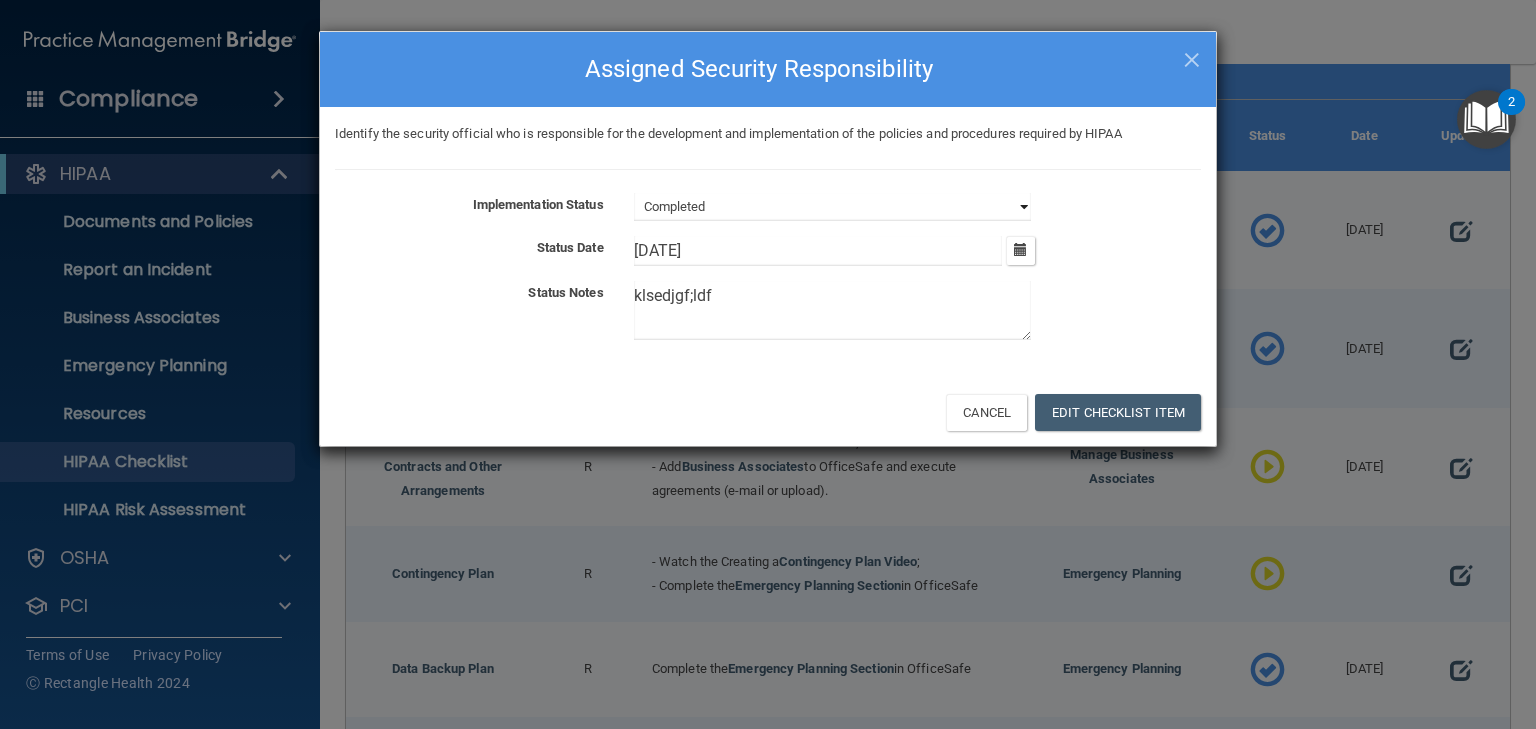 click on "Not Started  In Progress  Completed" at bounding box center (832, 207) 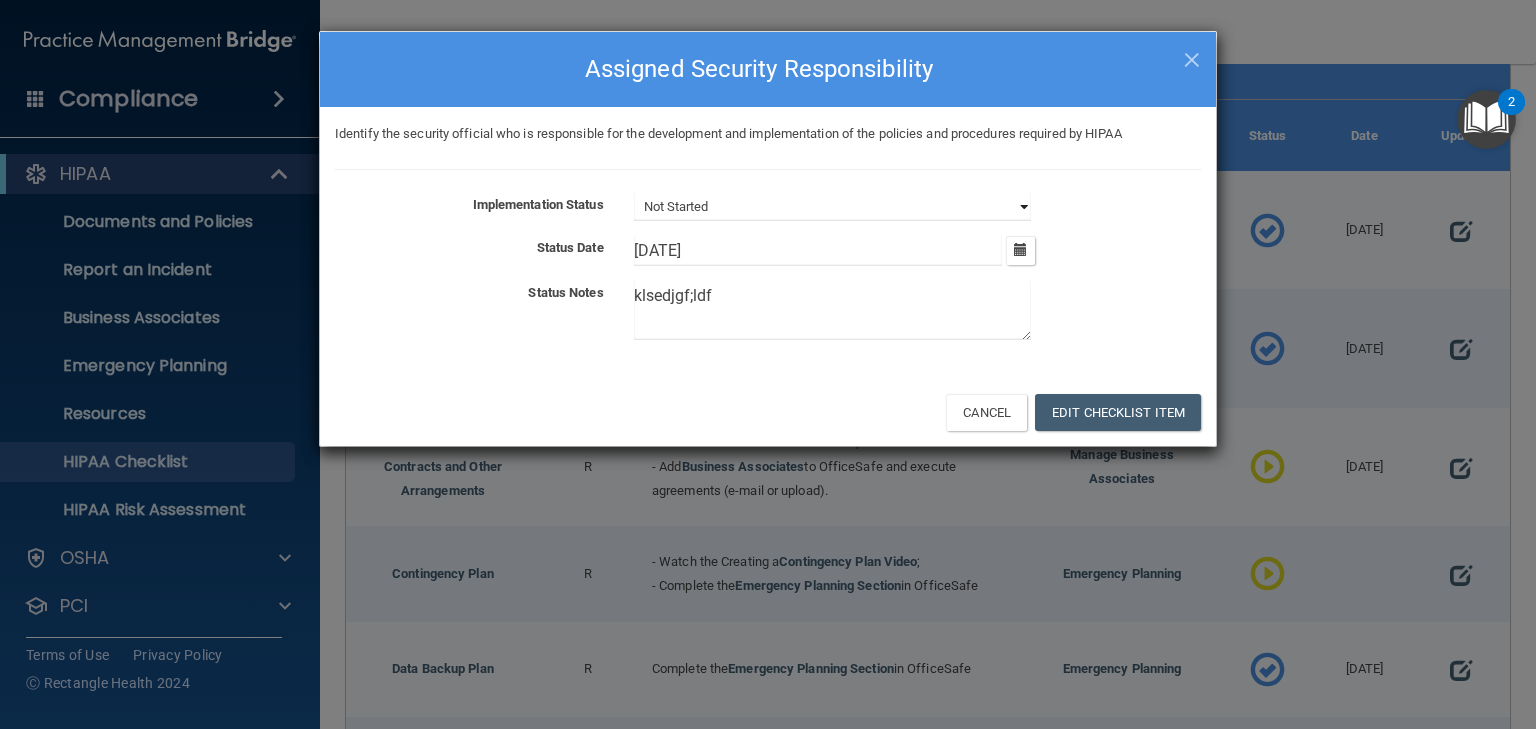 click on "Not Started  In Progress  Completed" at bounding box center (832, 207) 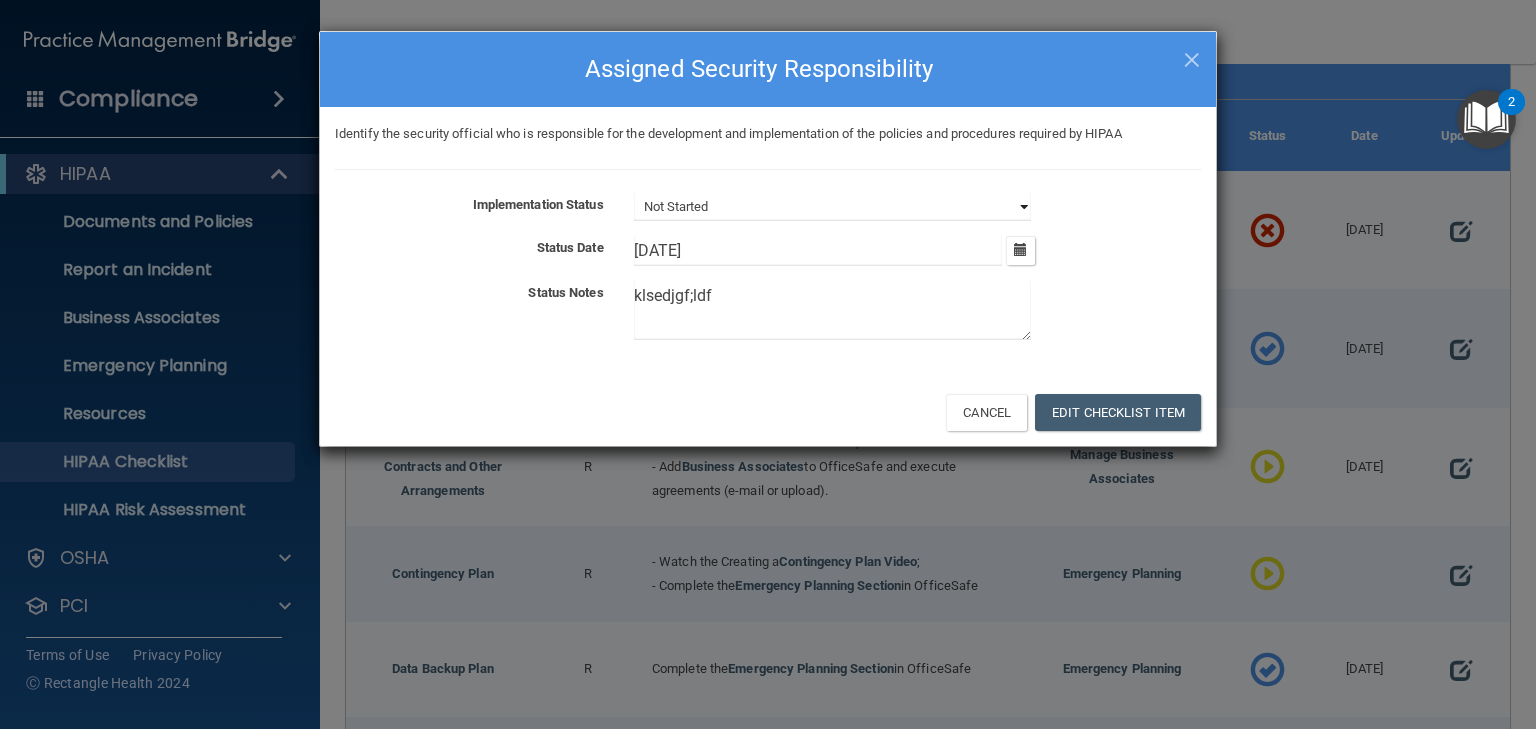 click on "Not Started  In Progress  Completed" at bounding box center (832, 207) 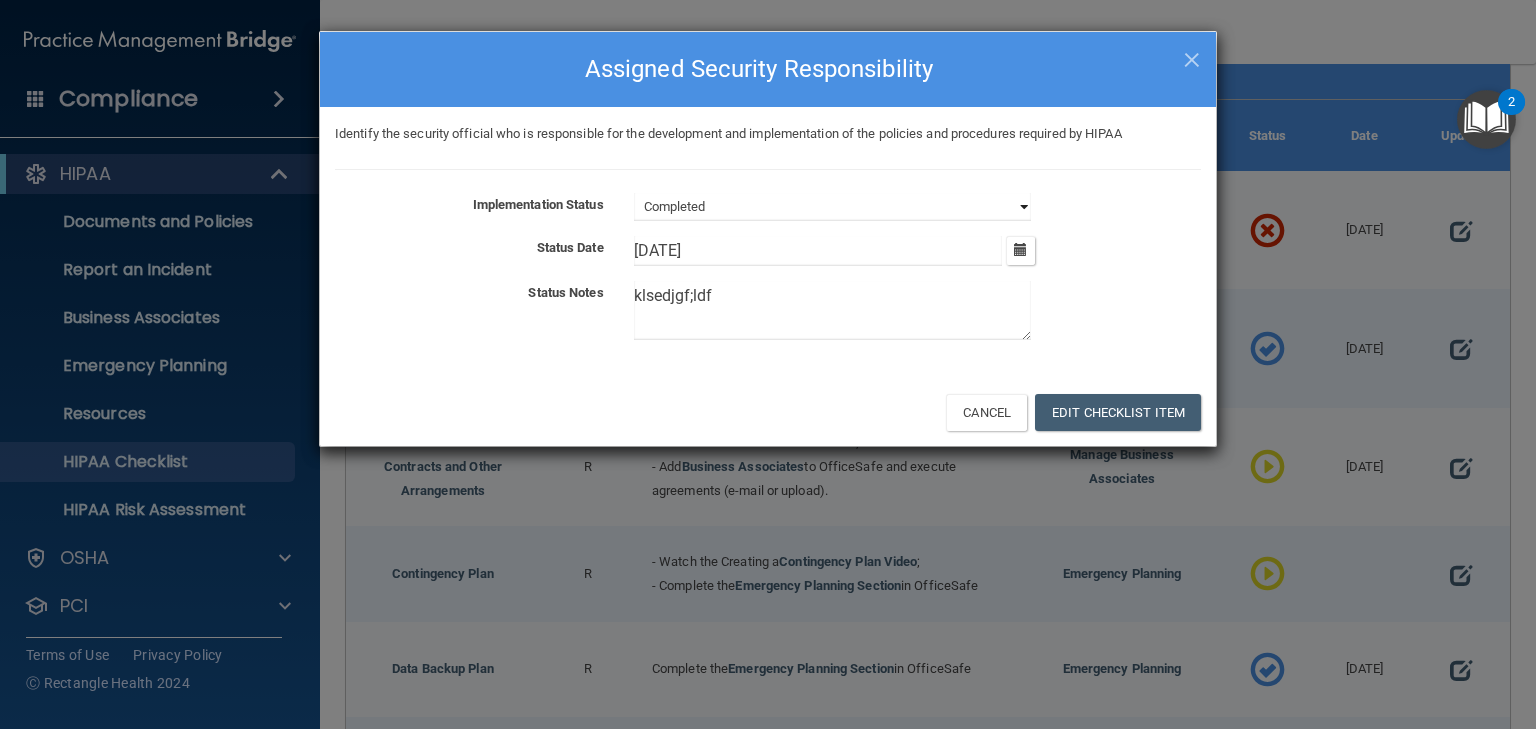 click on "Not Started  In Progress  Completed" at bounding box center (832, 207) 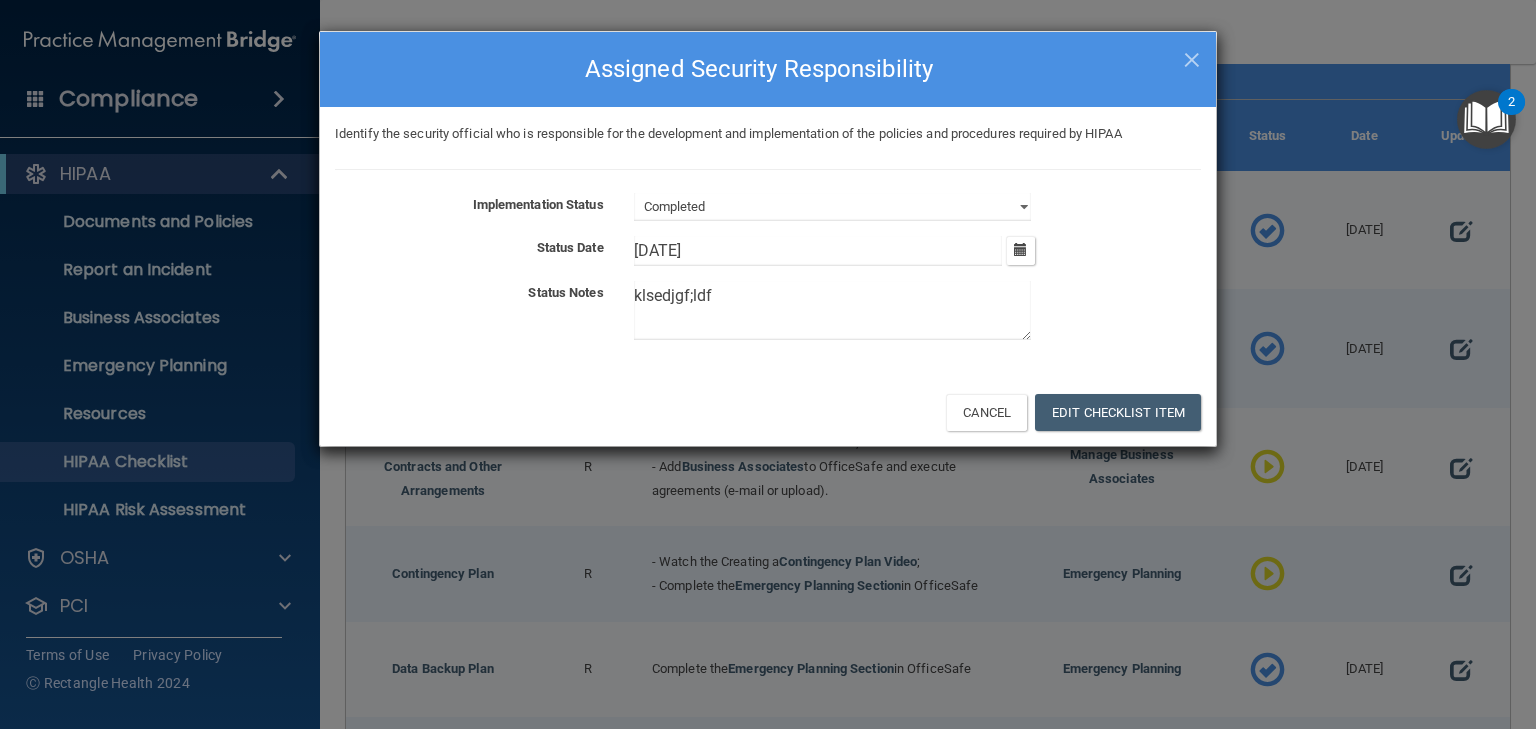 drag, startPoint x: 720, startPoint y: 291, endPoint x: 595, endPoint y: 287, distance: 125.06398 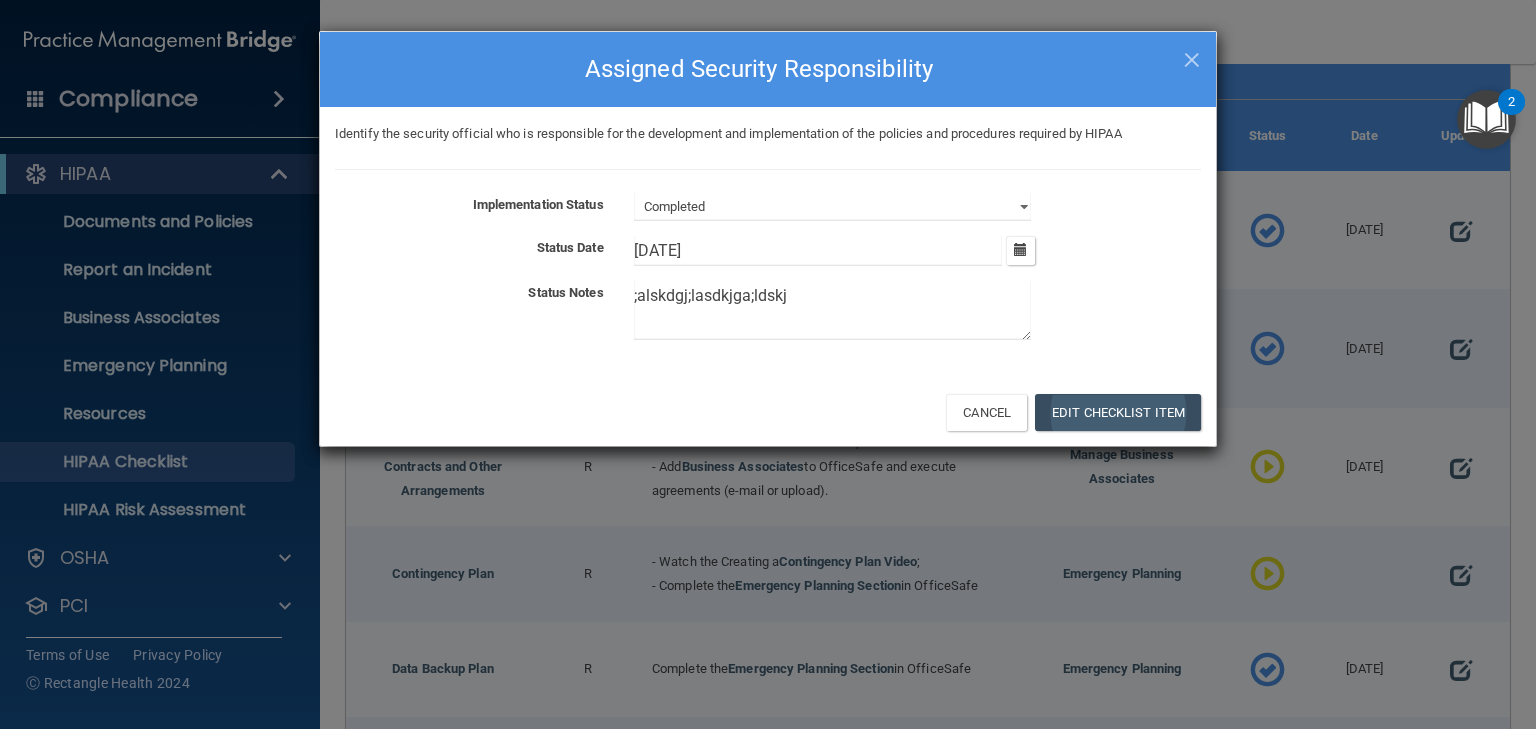 type on ";alskdgj;lasdkjga;ldskj" 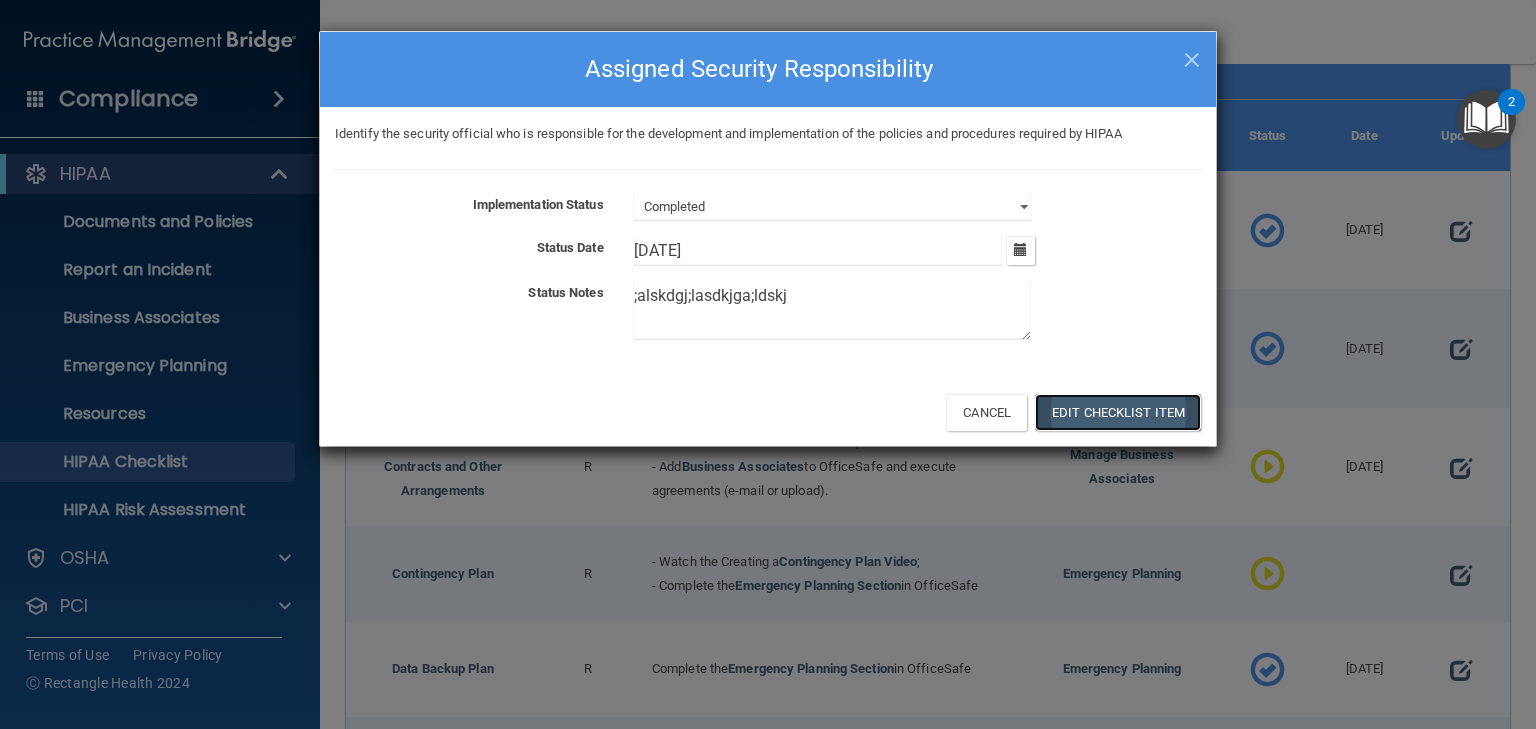 click on "Edit Checklist Item" at bounding box center (1118, 412) 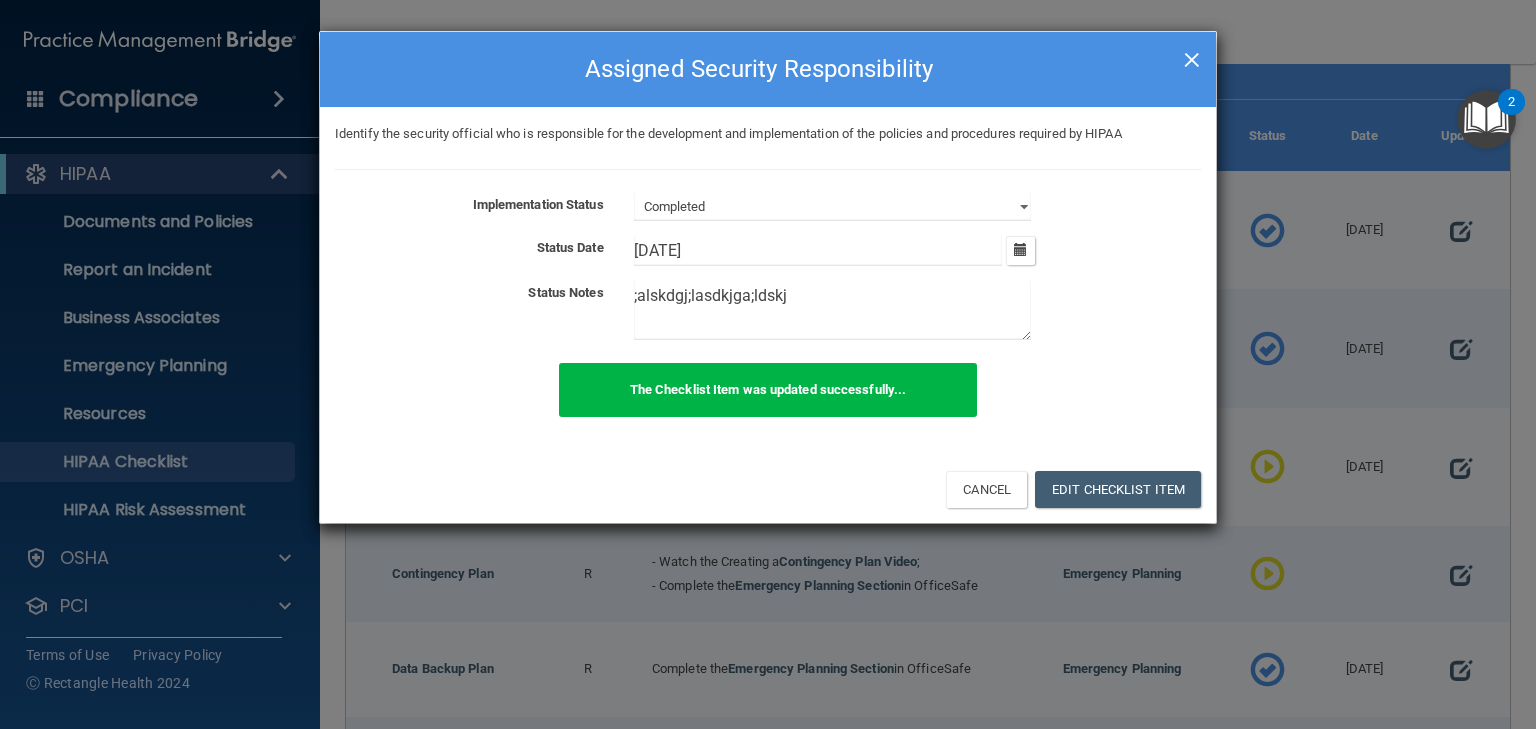 click on "×" at bounding box center (1192, 57) 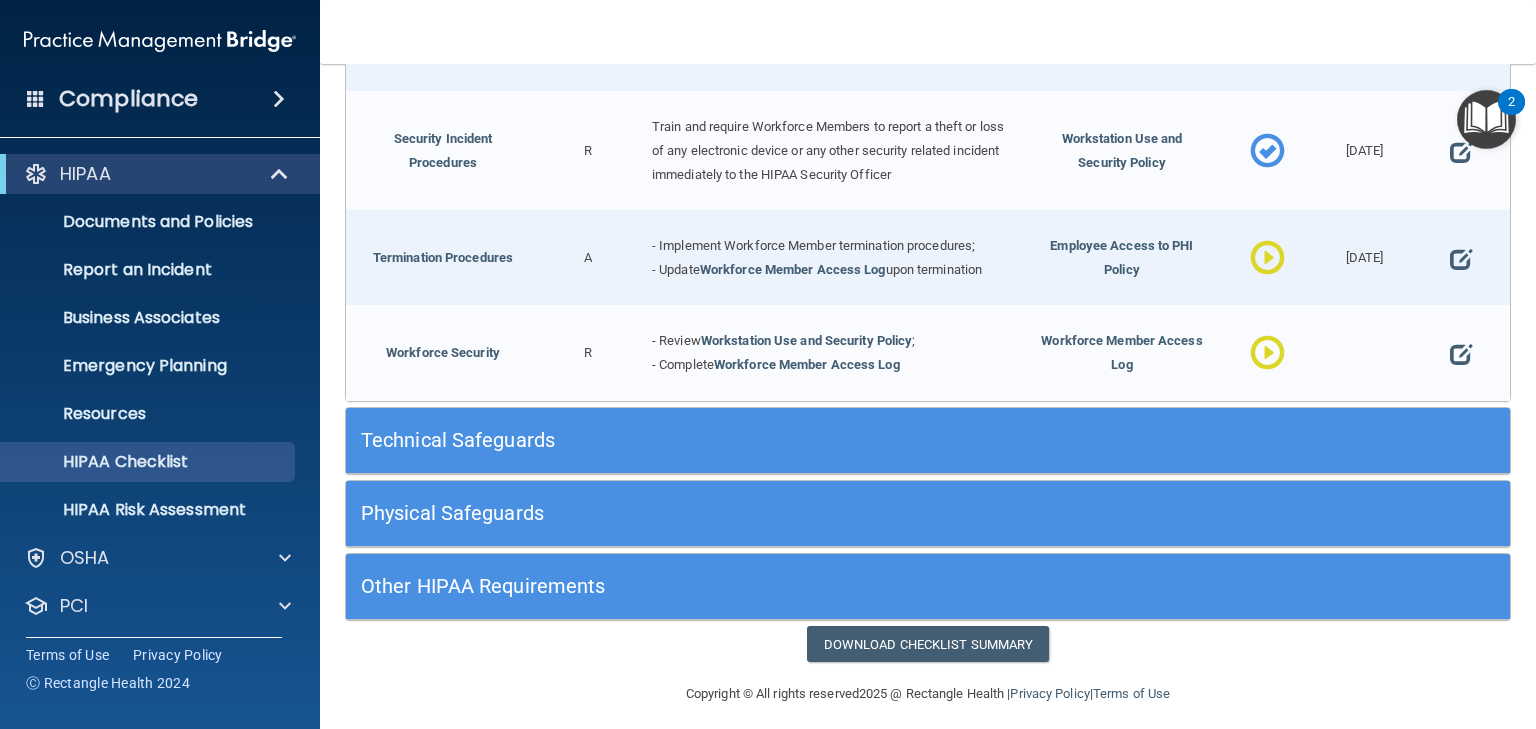 scroll, scrollTop: 1918, scrollLeft: 0, axis: vertical 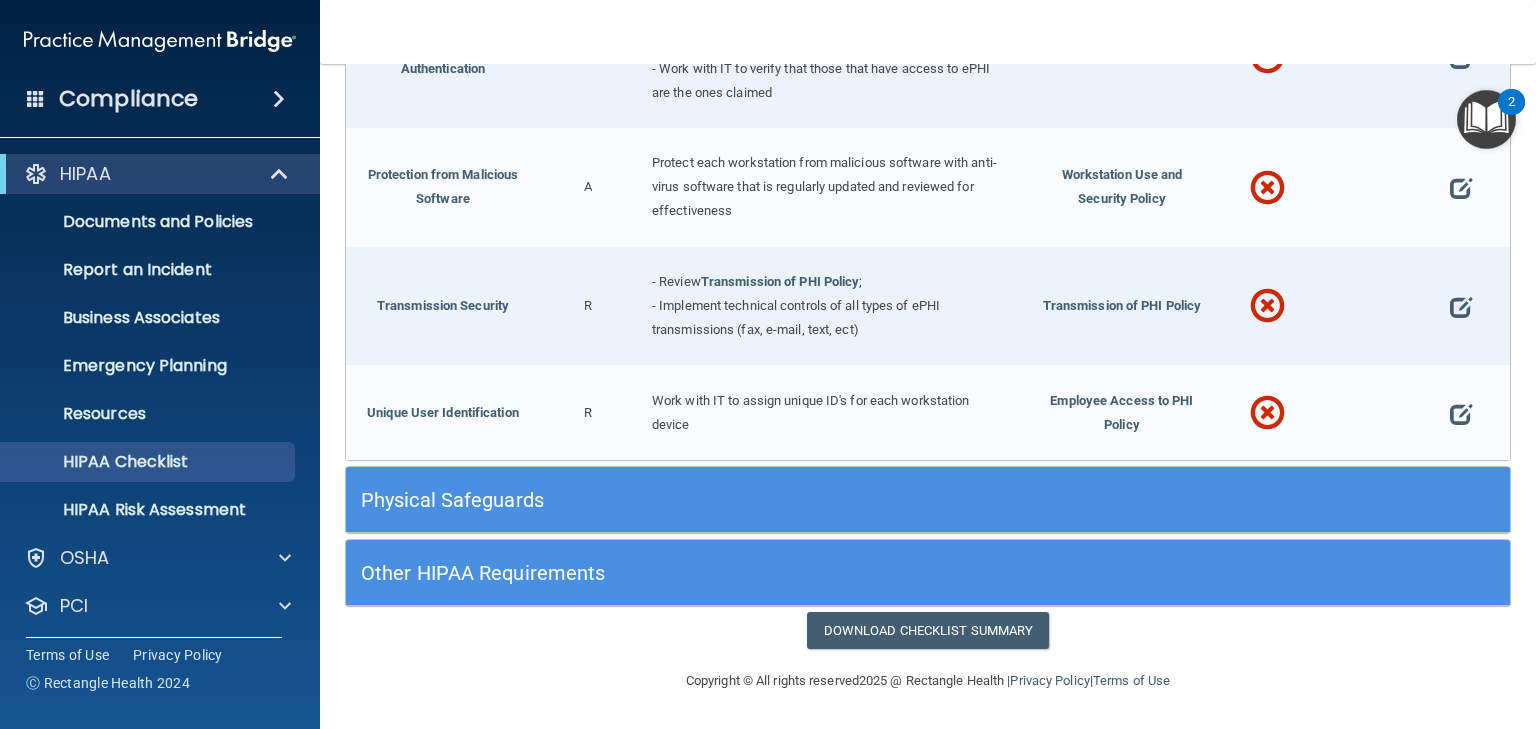 click on "Physical Safeguards" at bounding box center (782, 500) 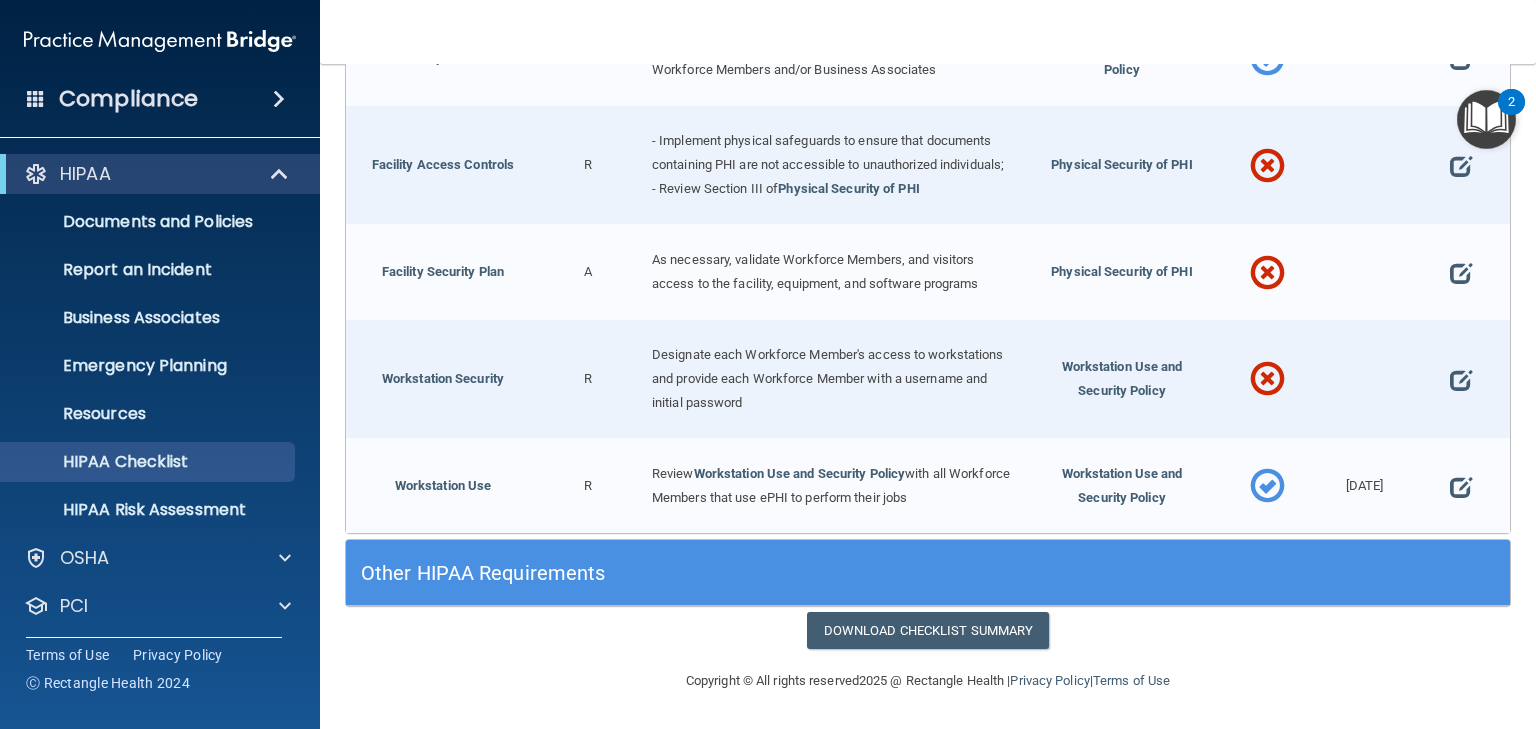 scroll, scrollTop: 4304, scrollLeft: 0, axis: vertical 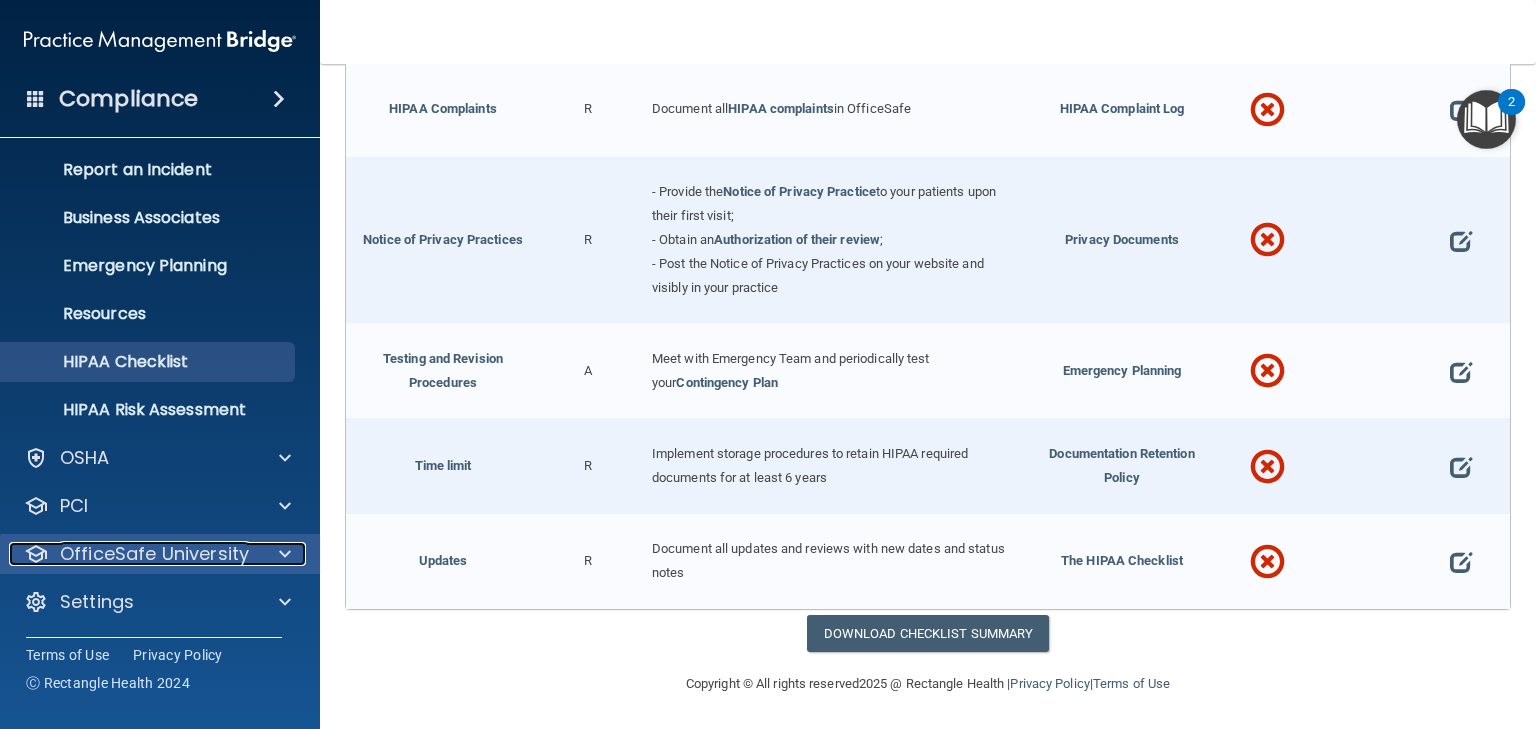click on "OfficeSafe University" at bounding box center (154, 554) 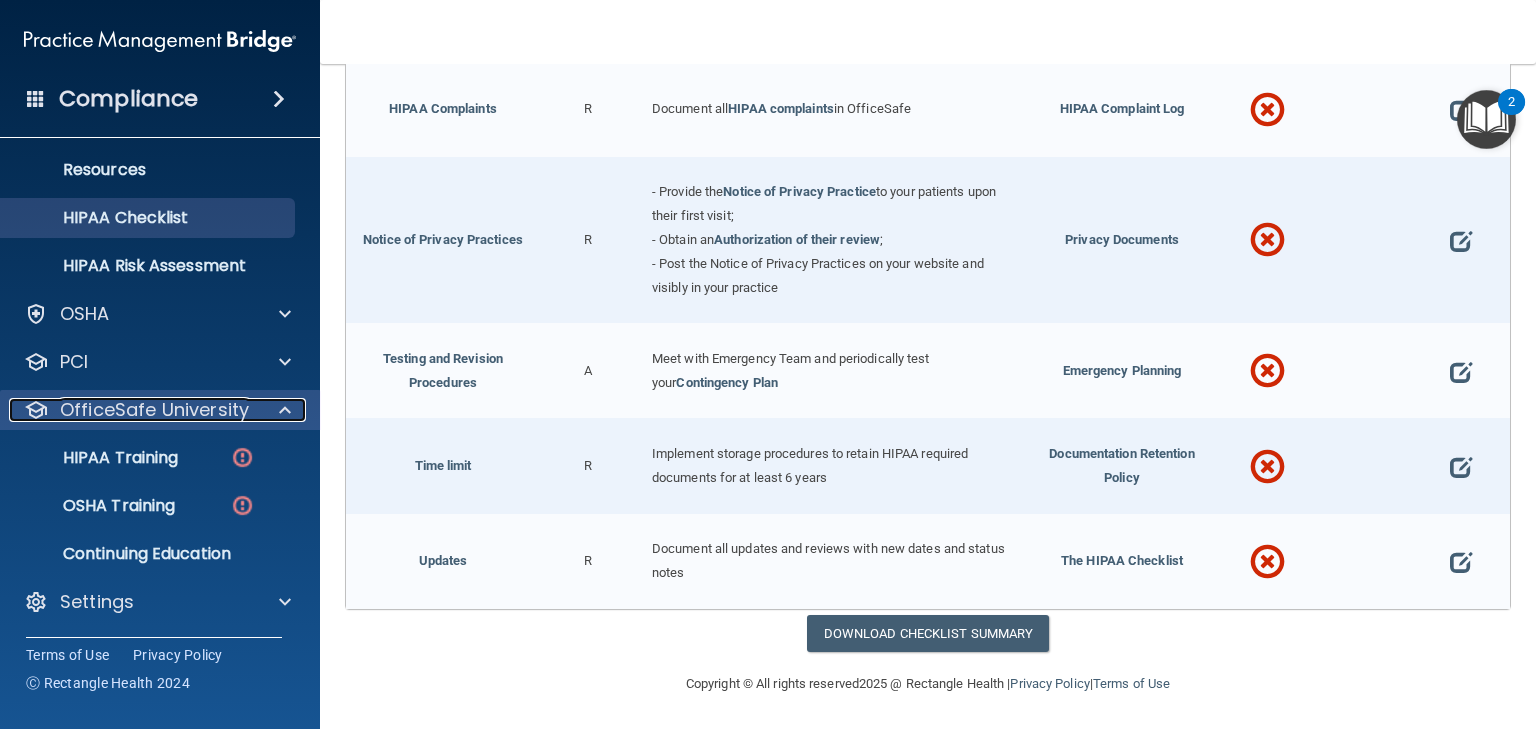 scroll, scrollTop: 244, scrollLeft: 0, axis: vertical 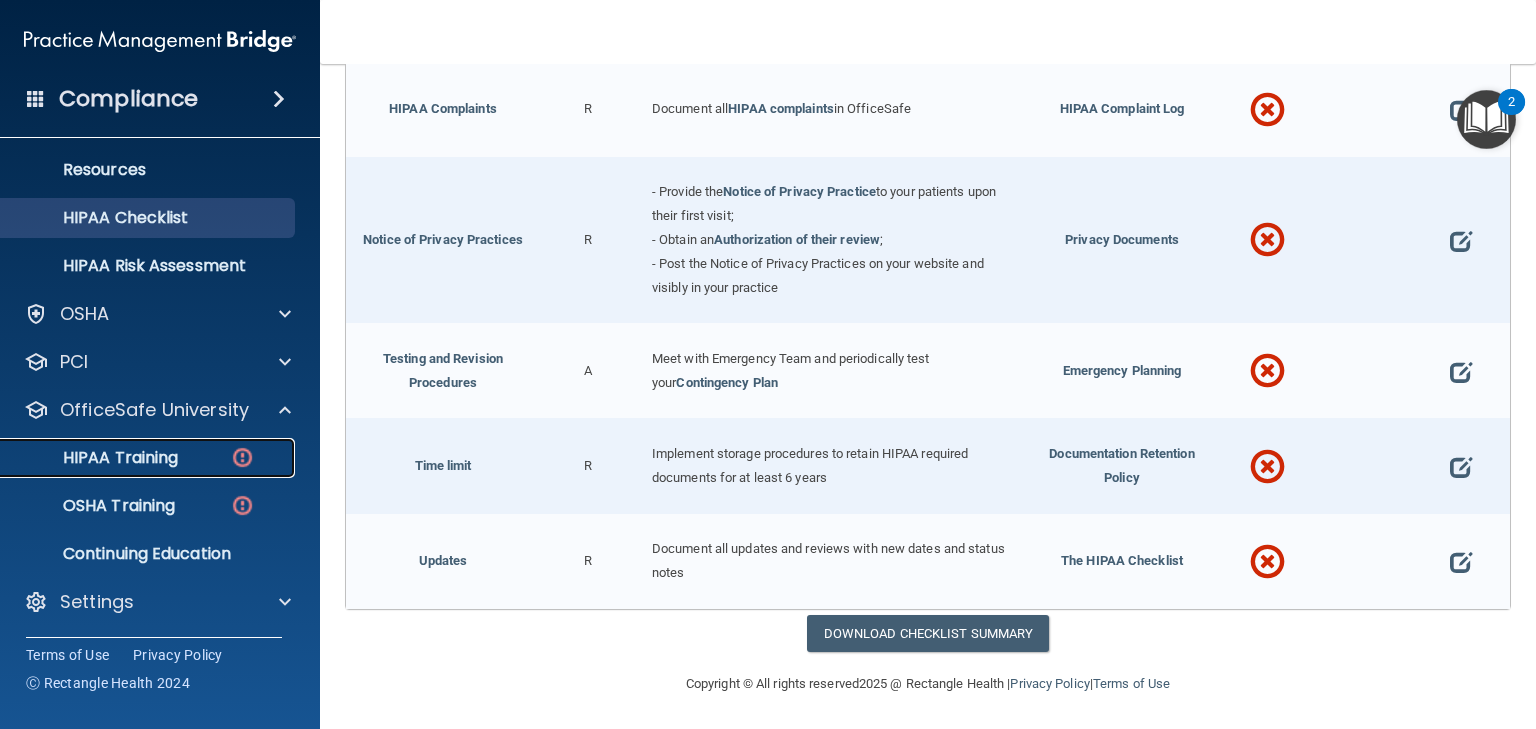 click on "HIPAA Training" at bounding box center (95, 458) 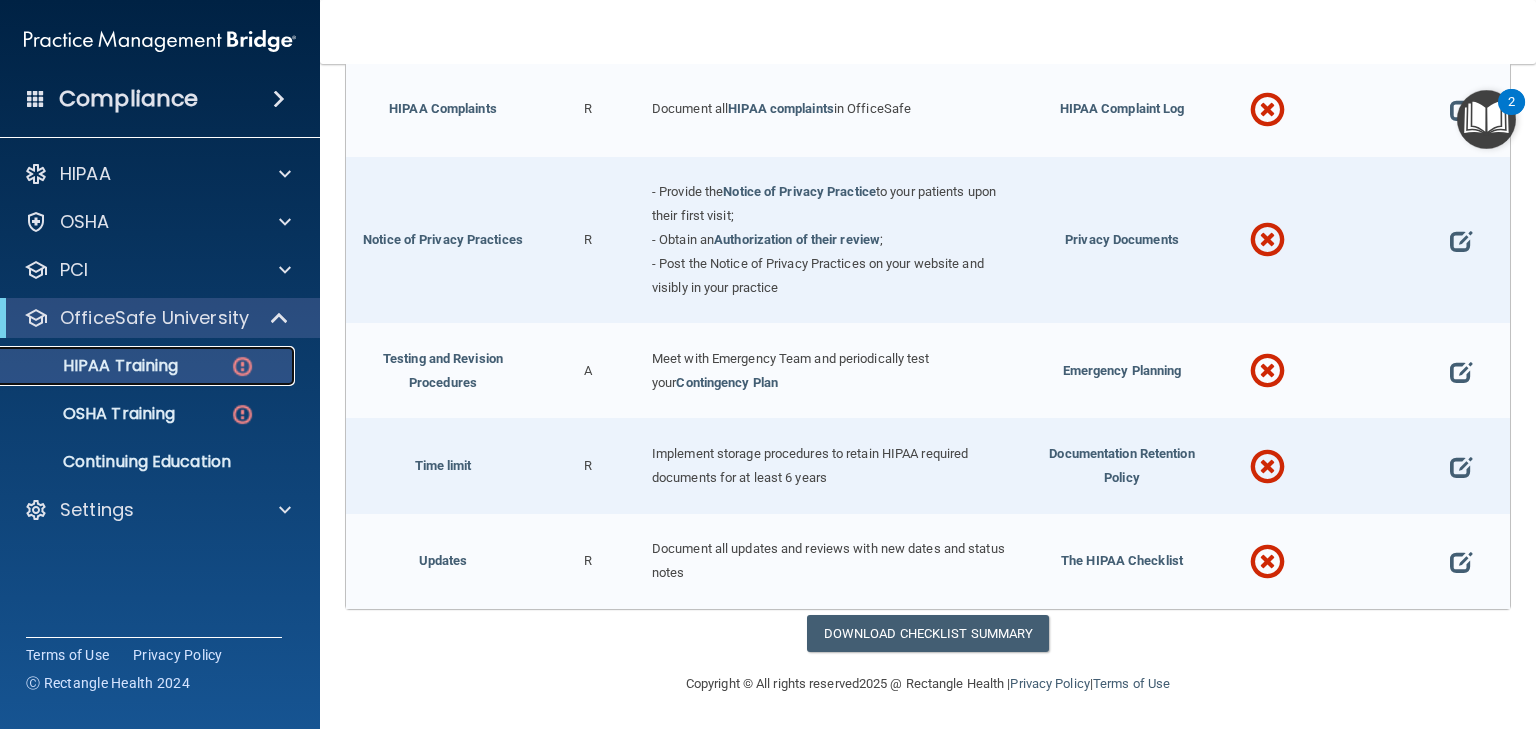 scroll, scrollTop: 0, scrollLeft: 0, axis: both 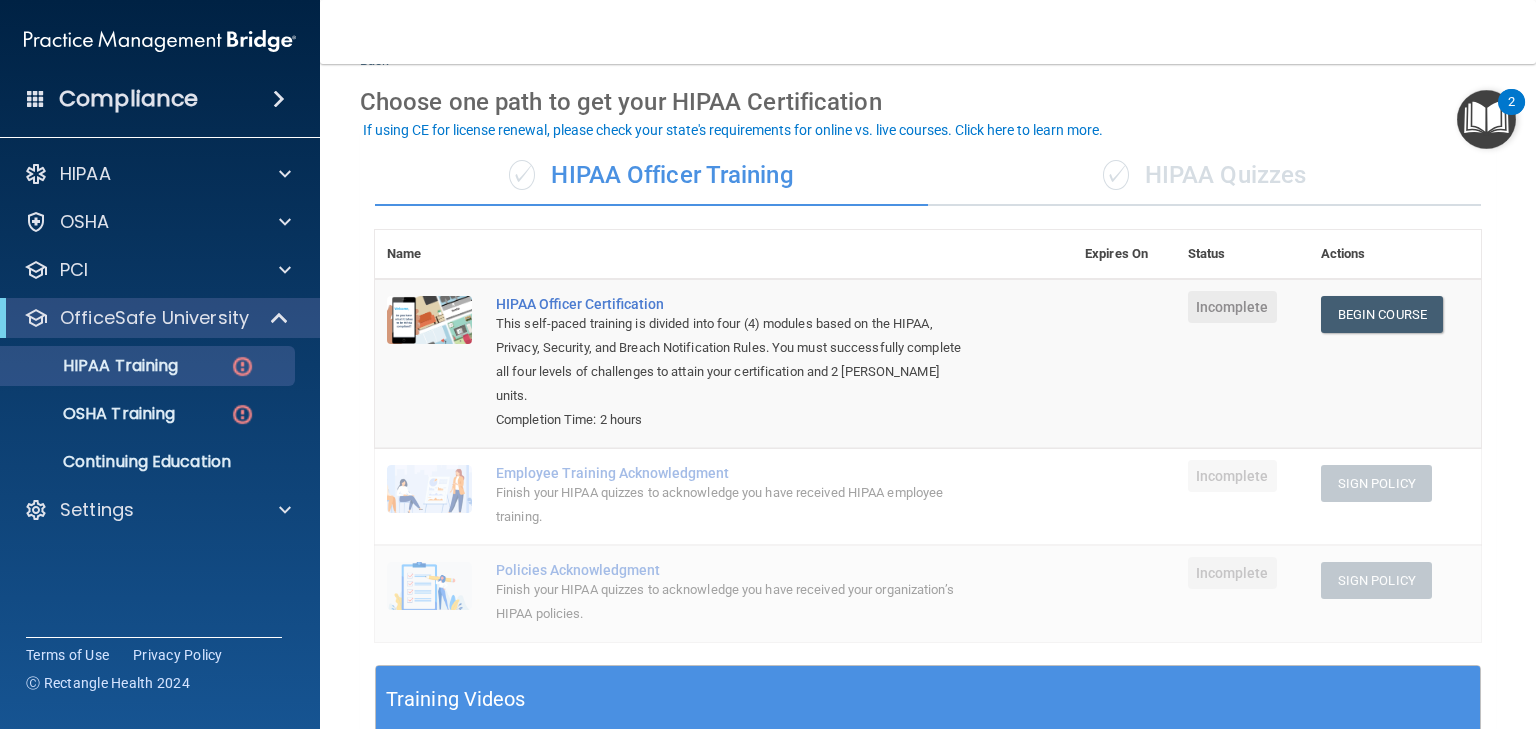 click on "✓   HIPAA Quizzes" at bounding box center (1204, 176) 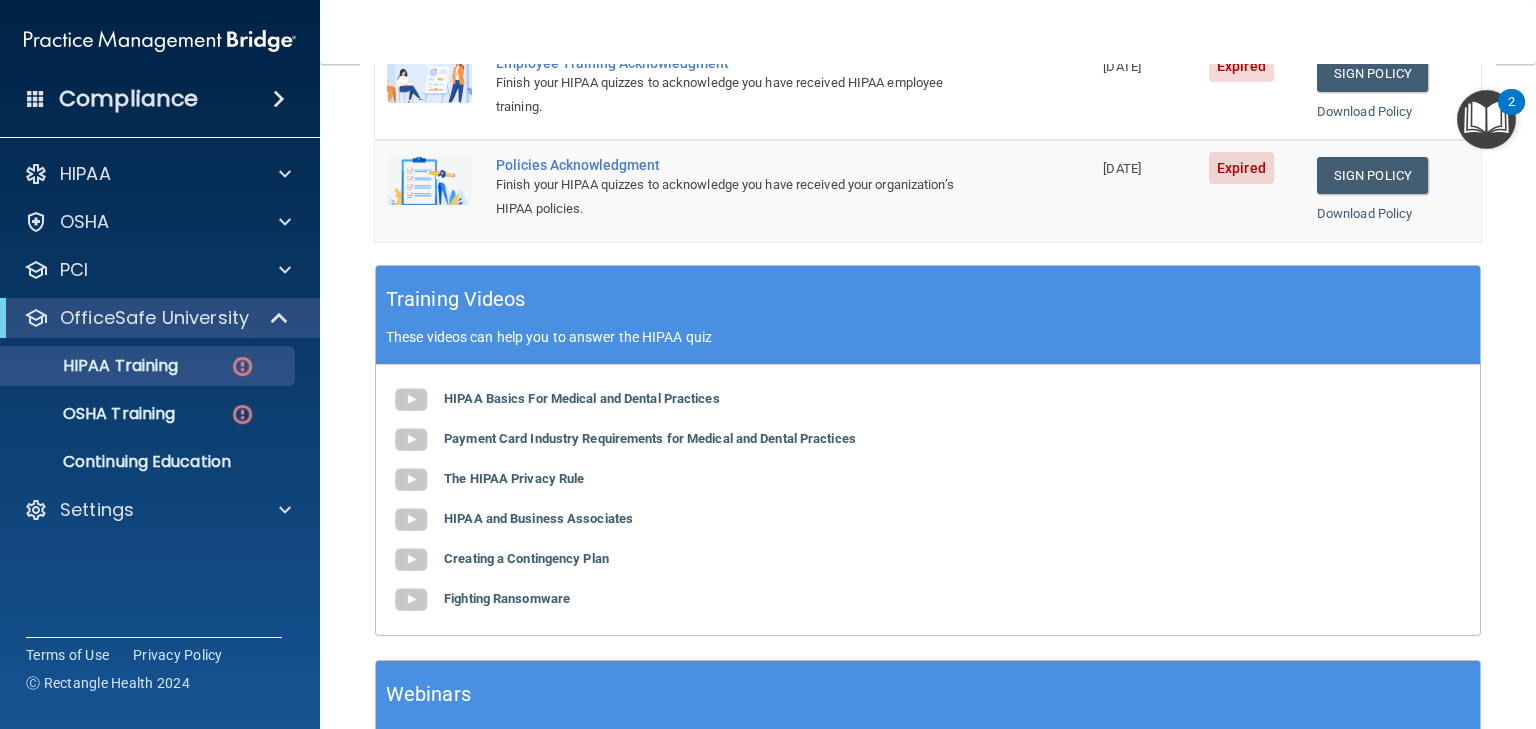 scroll, scrollTop: 703, scrollLeft: 0, axis: vertical 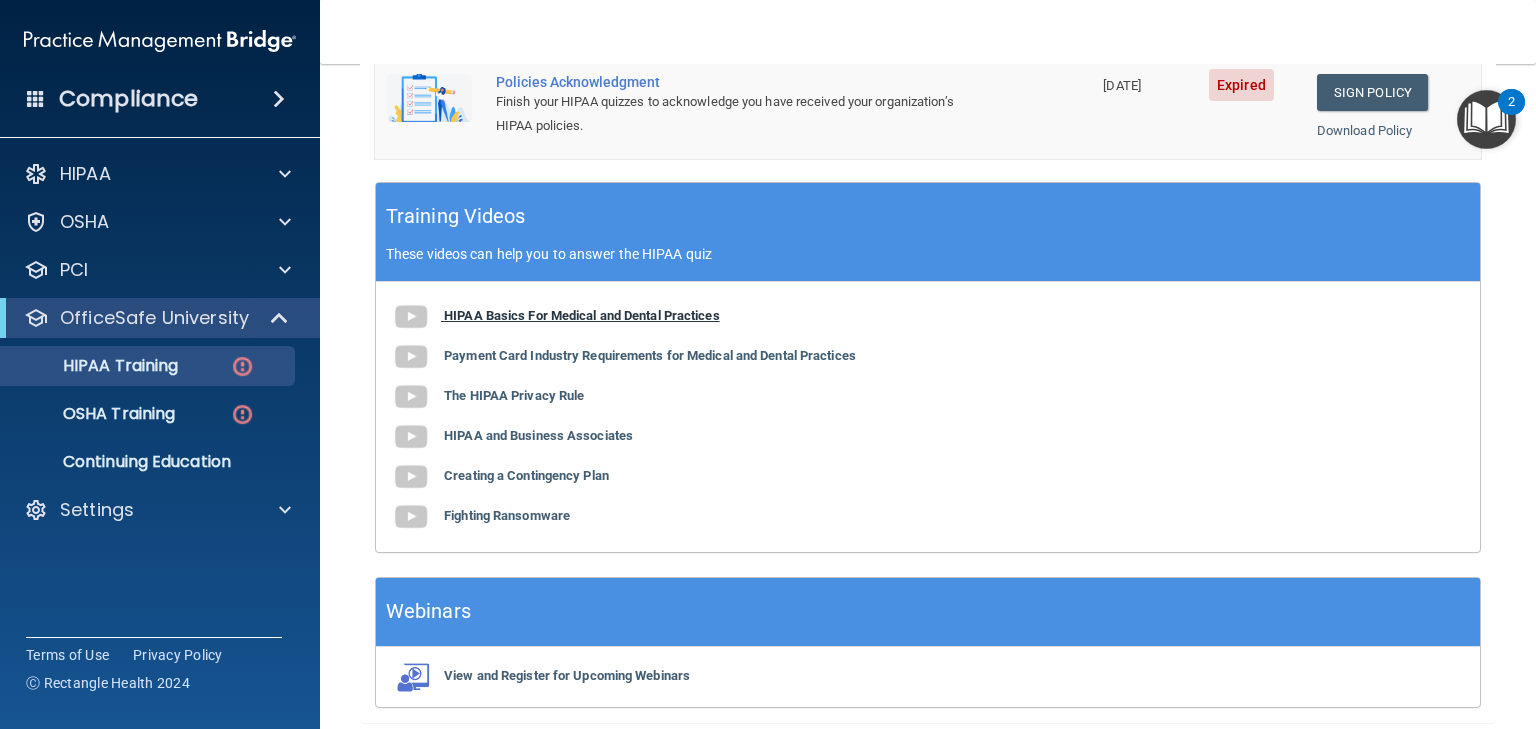 click on "HIPAA Basics For Medical and Dental Practices" at bounding box center (582, 315) 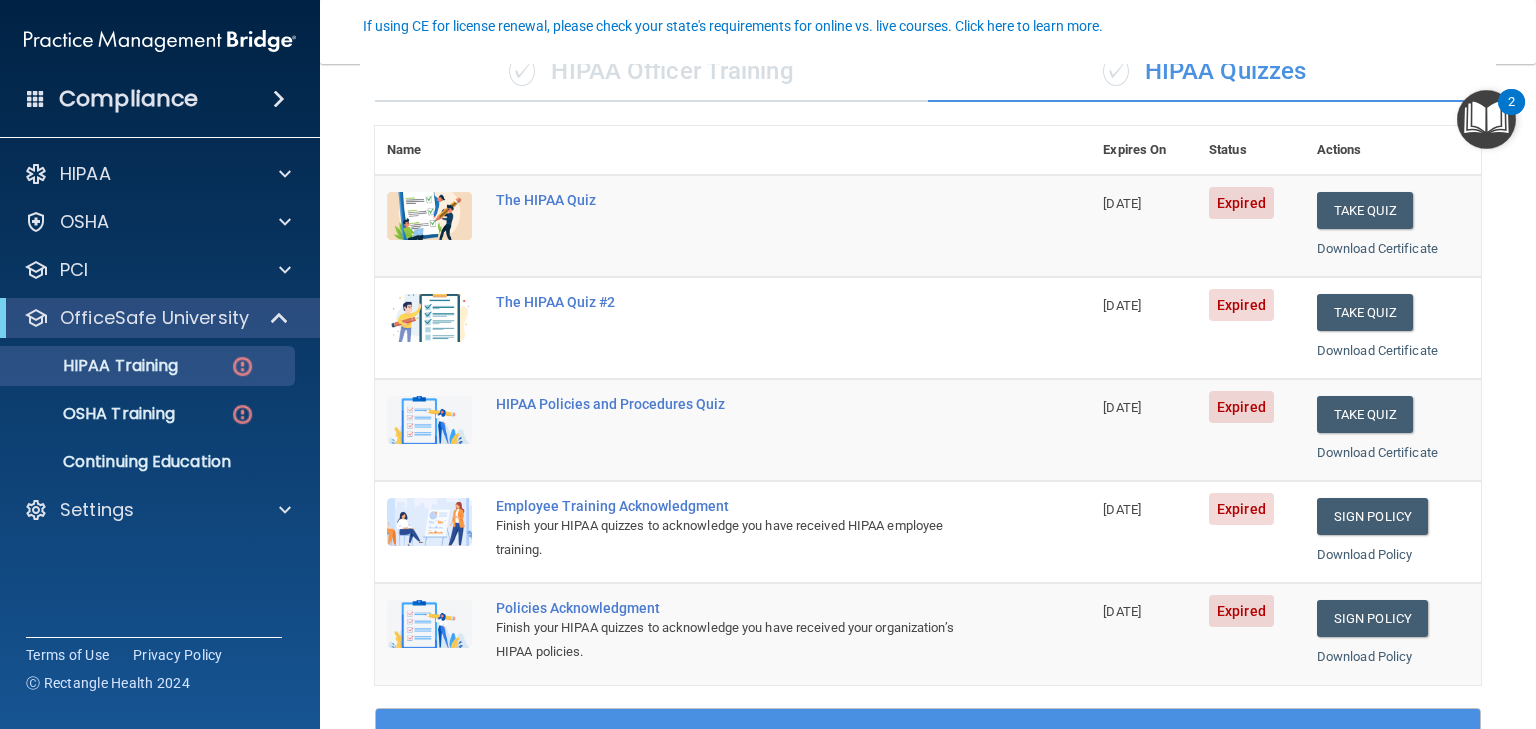 scroll, scrollTop: 178, scrollLeft: 0, axis: vertical 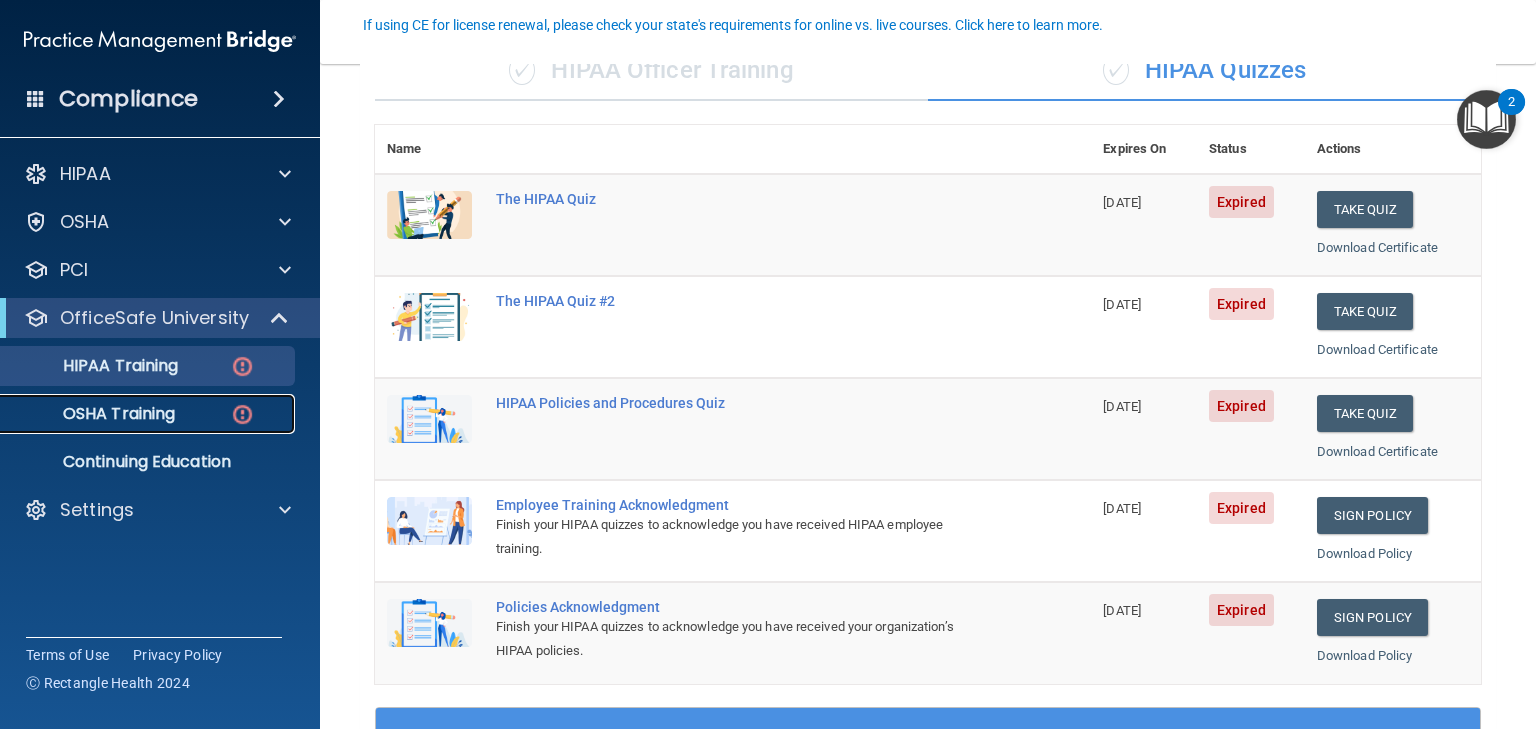 click on "OSHA Training" at bounding box center (137, 414) 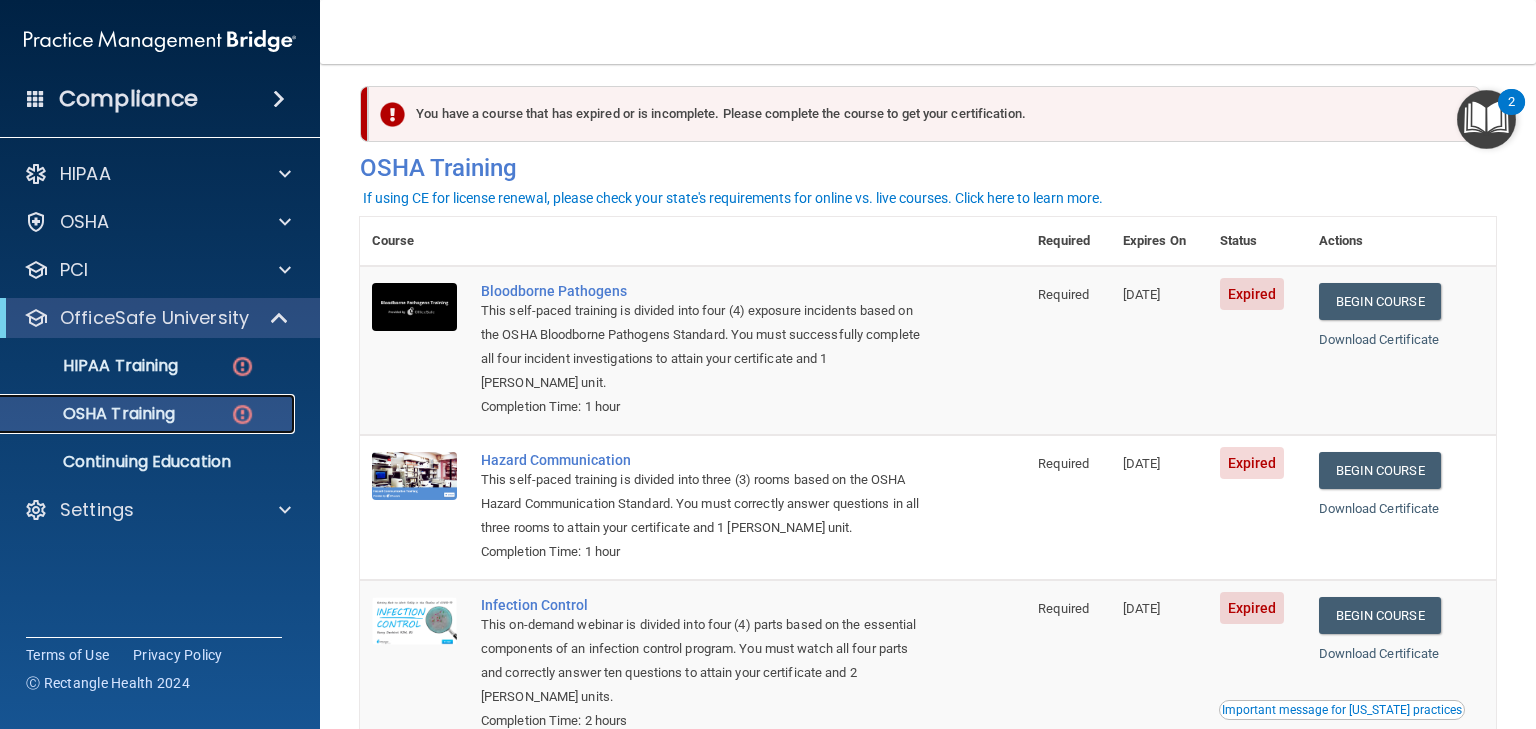 scroll, scrollTop: 173, scrollLeft: 0, axis: vertical 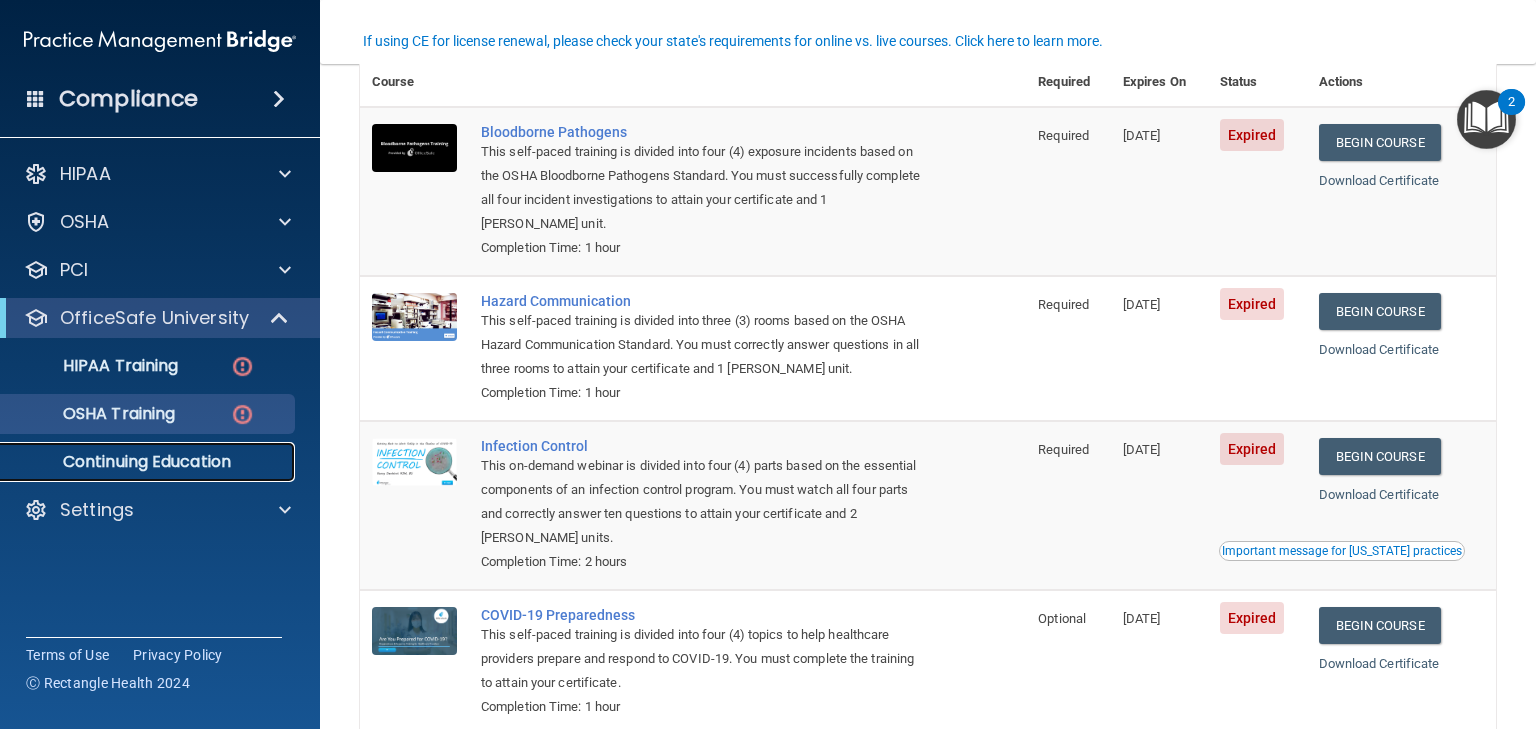 click on "Continuing Education" at bounding box center [149, 462] 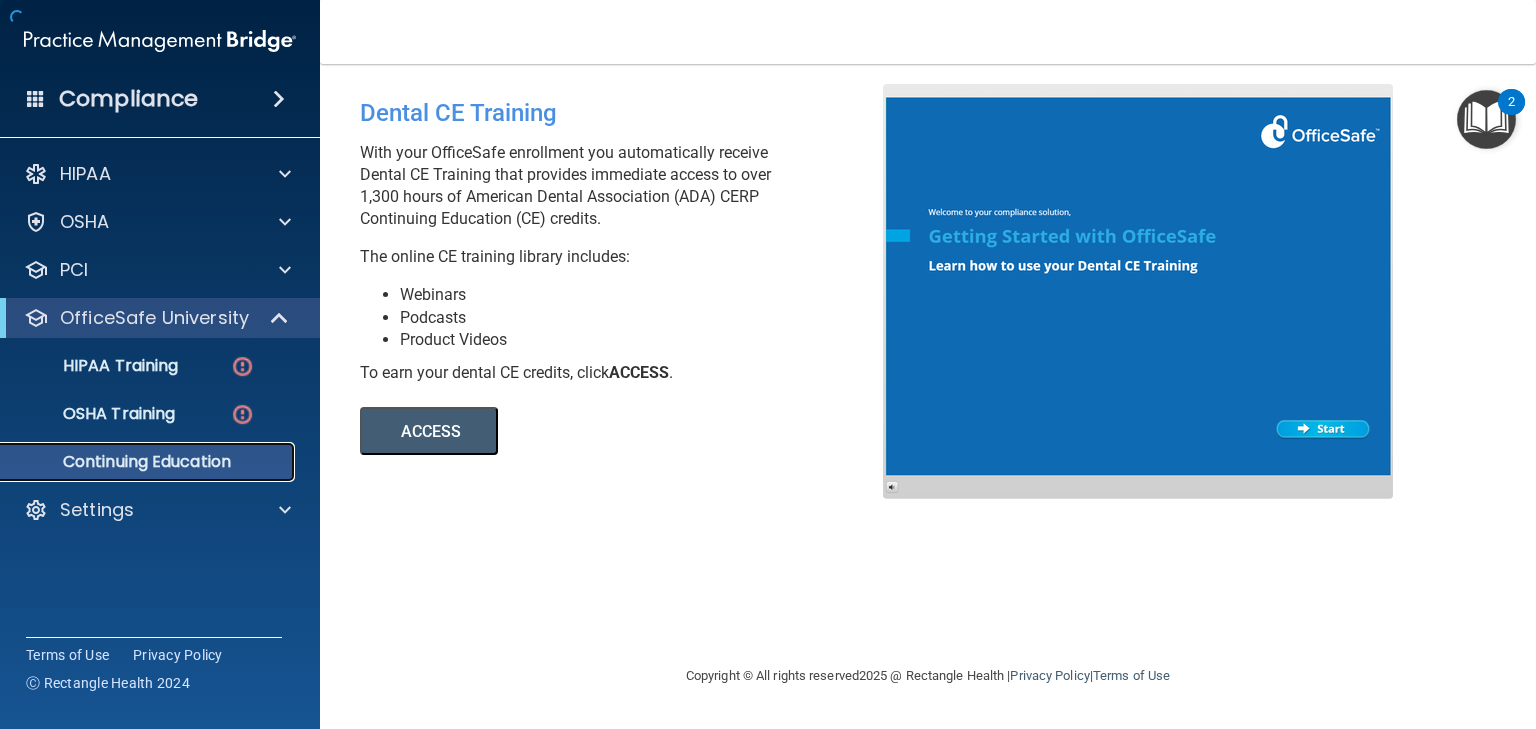 scroll, scrollTop: 0, scrollLeft: 0, axis: both 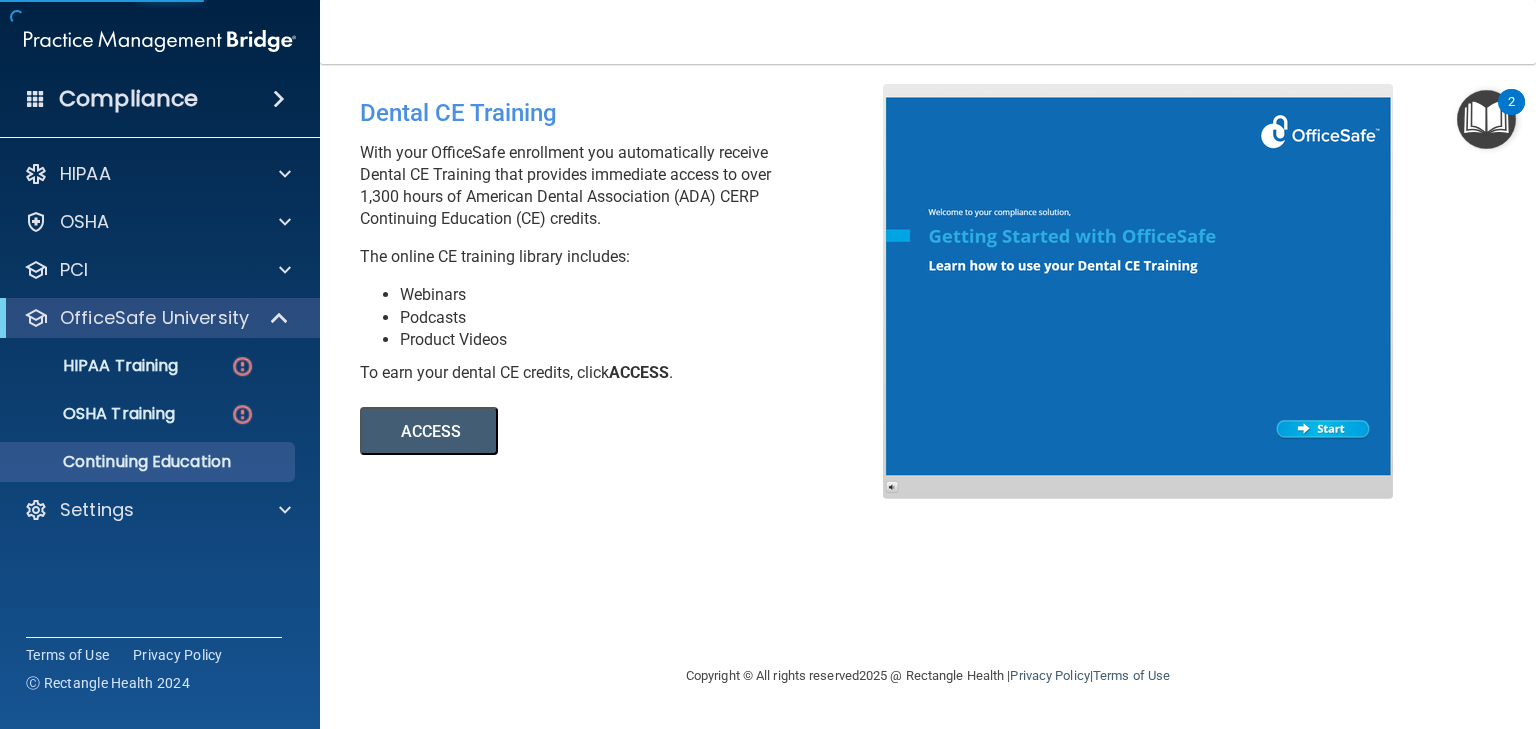 click on "ACCESS" at bounding box center [429, 431] 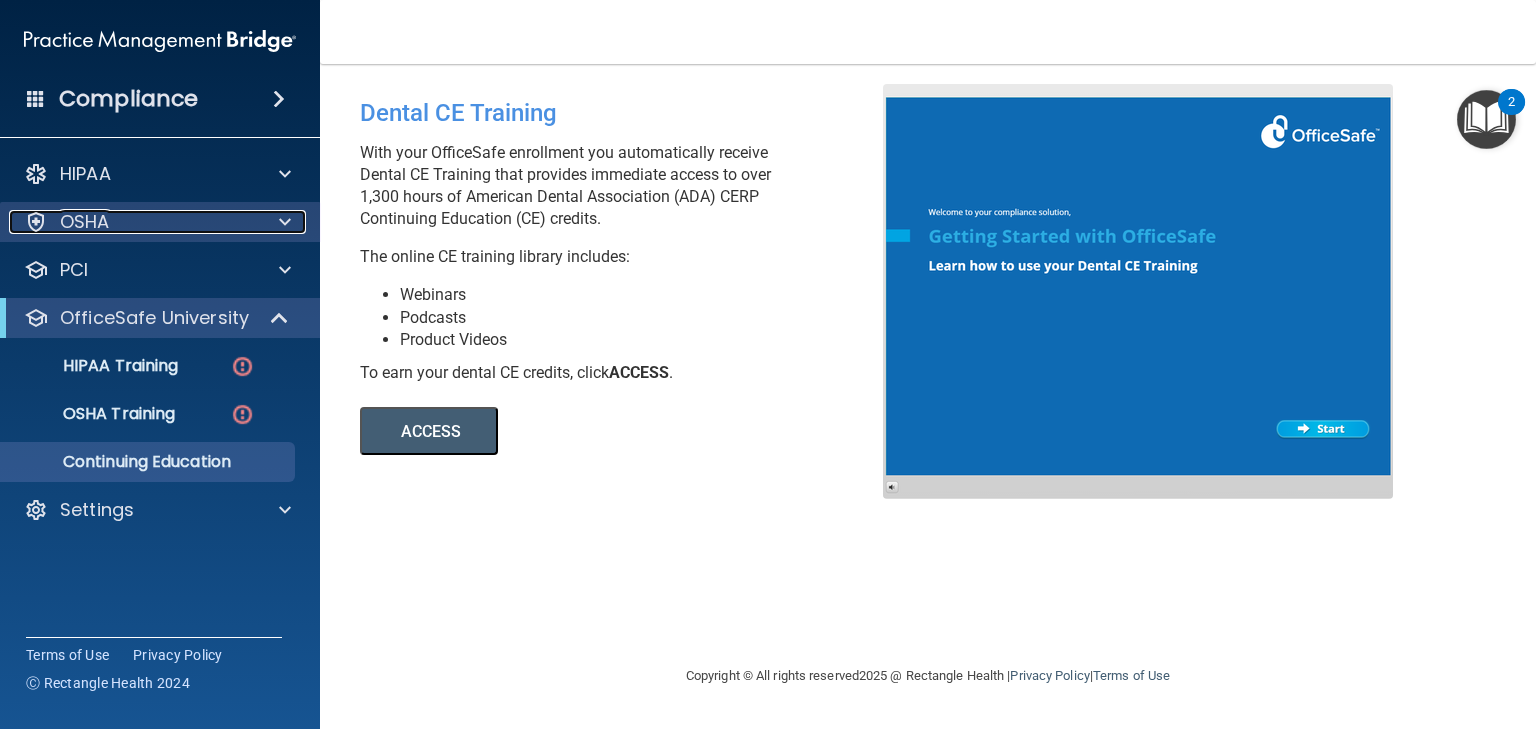 click on "OSHA" at bounding box center [85, 222] 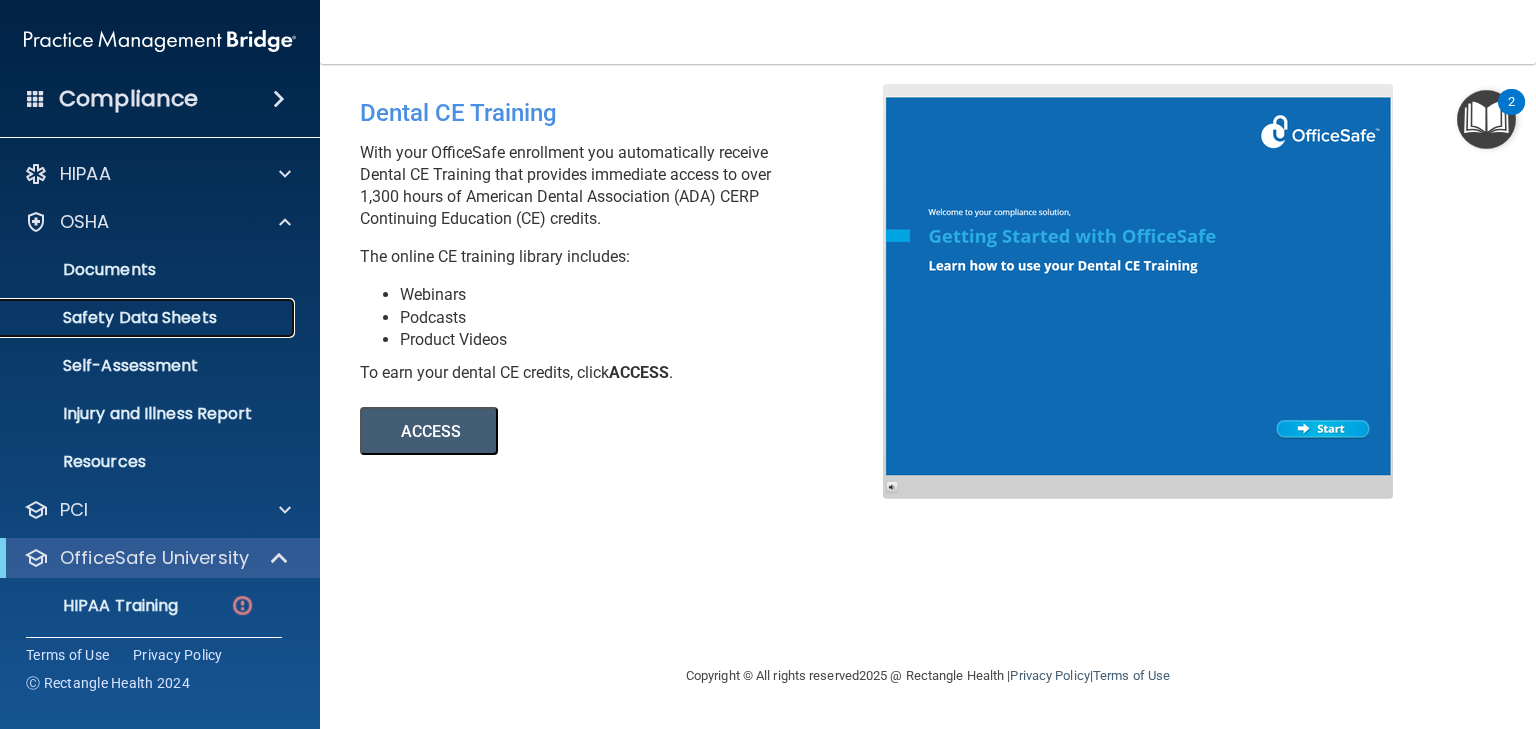 click on "Safety Data Sheets" at bounding box center (149, 318) 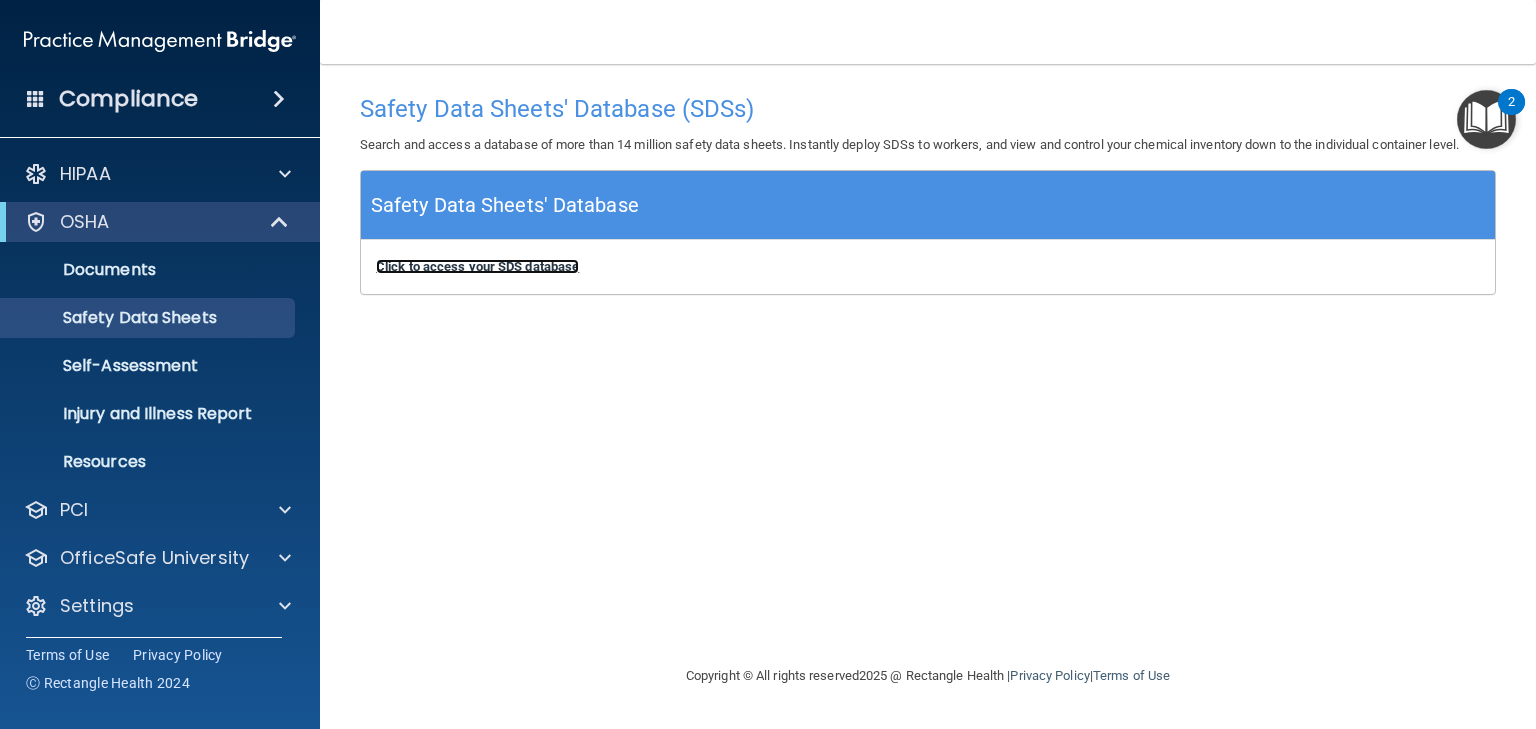 click on "Click to access your SDS database" at bounding box center (477, 266) 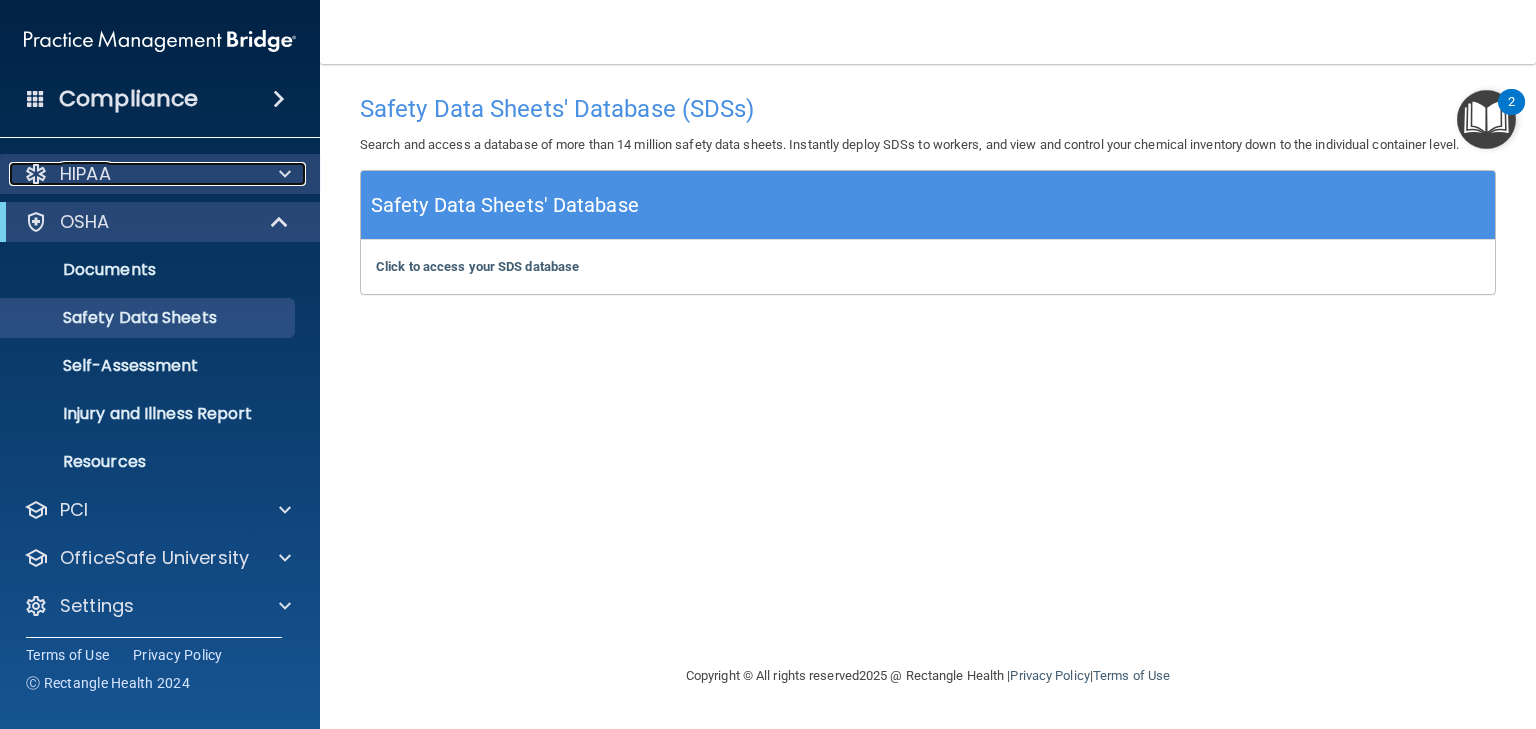 click on "HIPAA" at bounding box center [85, 174] 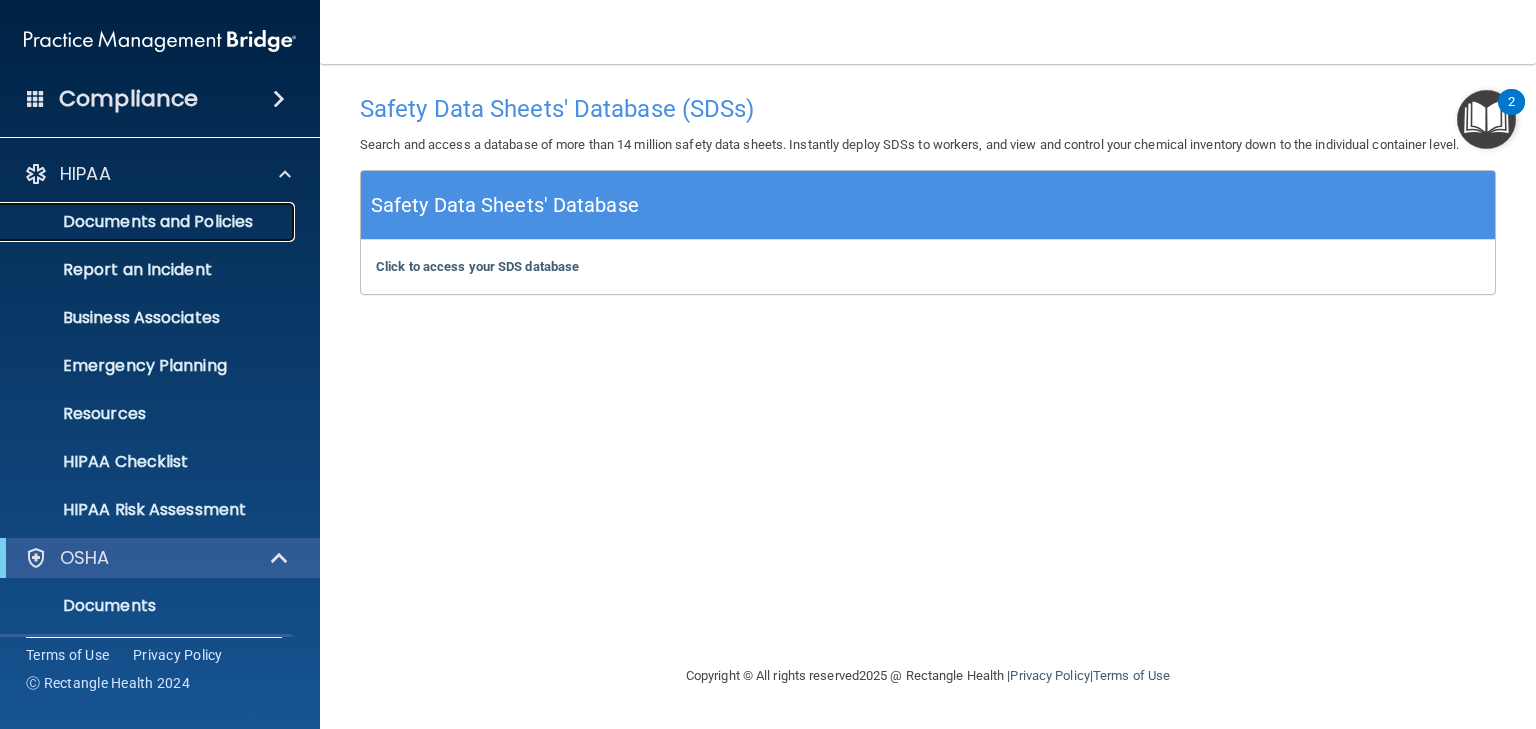 click on "Documents and Policies" at bounding box center (137, 222) 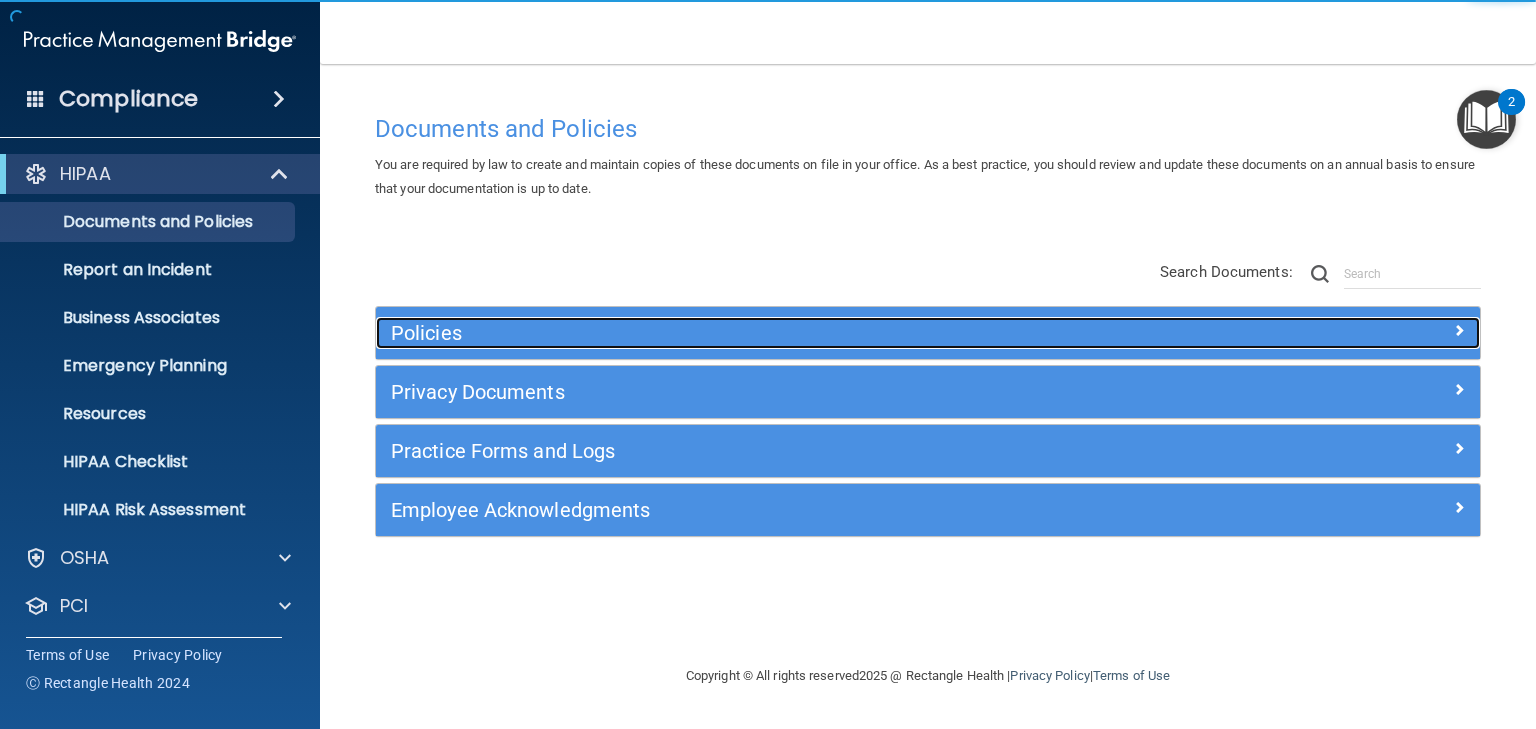 click on "Policies" at bounding box center [790, 333] 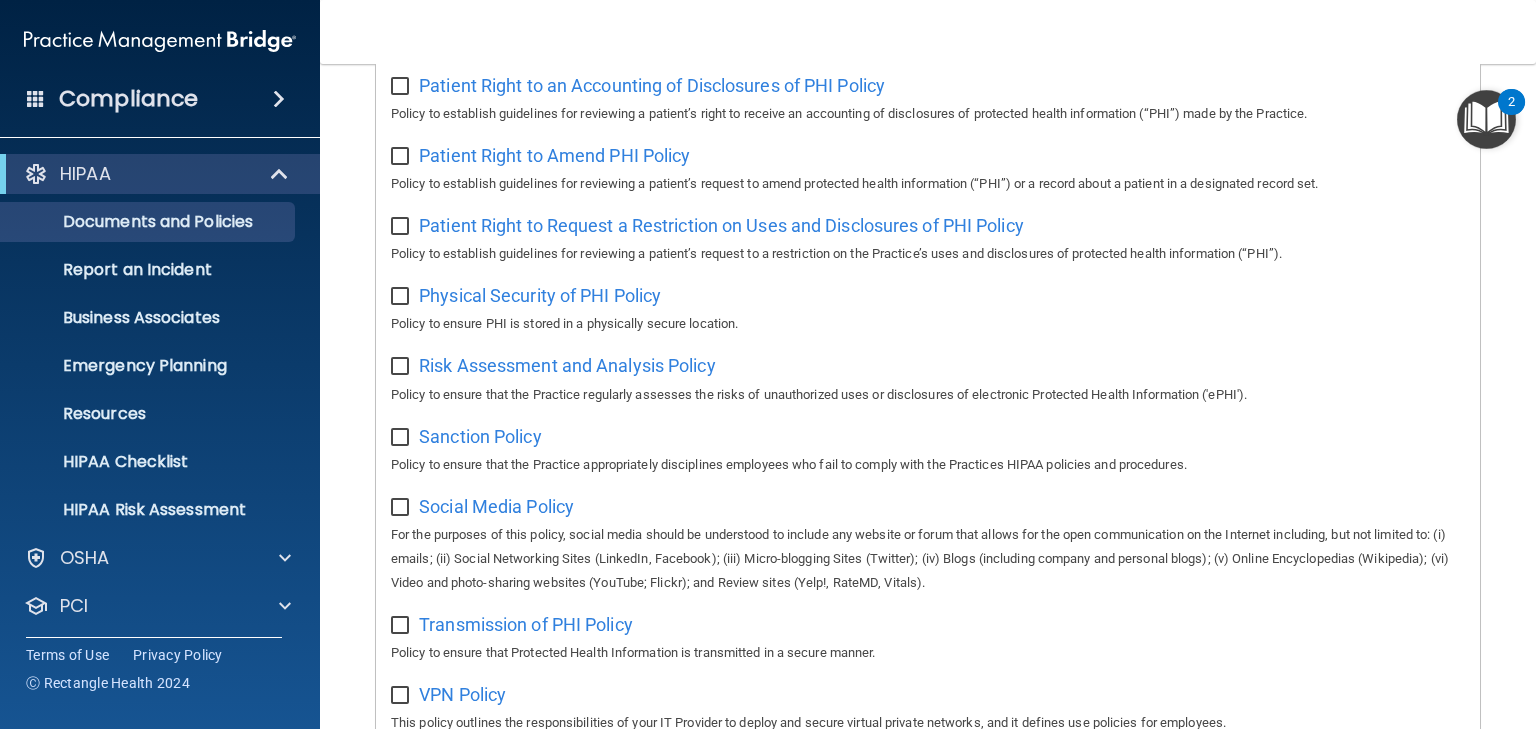 scroll, scrollTop: 1184, scrollLeft: 0, axis: vertical 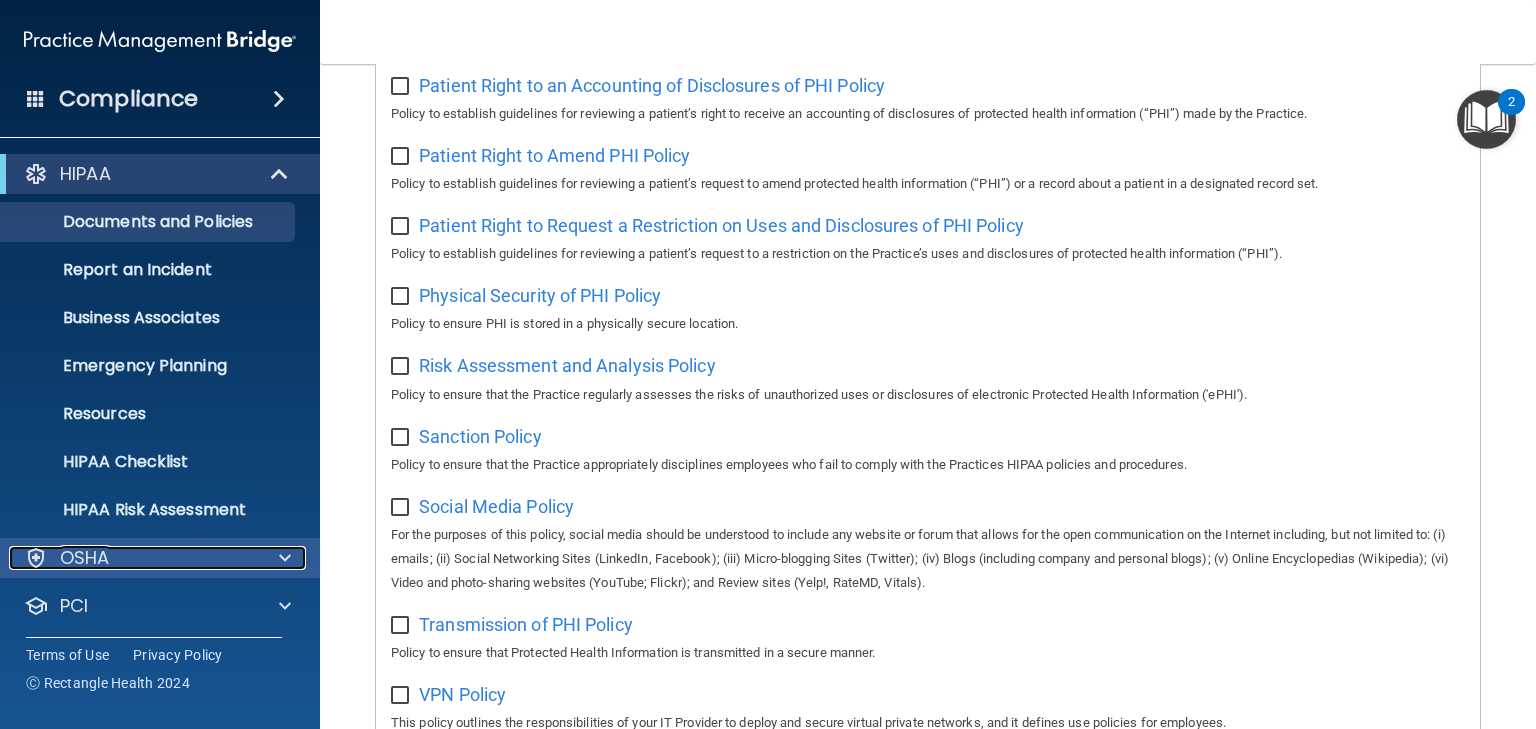 click on "OSHA" at bounding box center [85, 558] 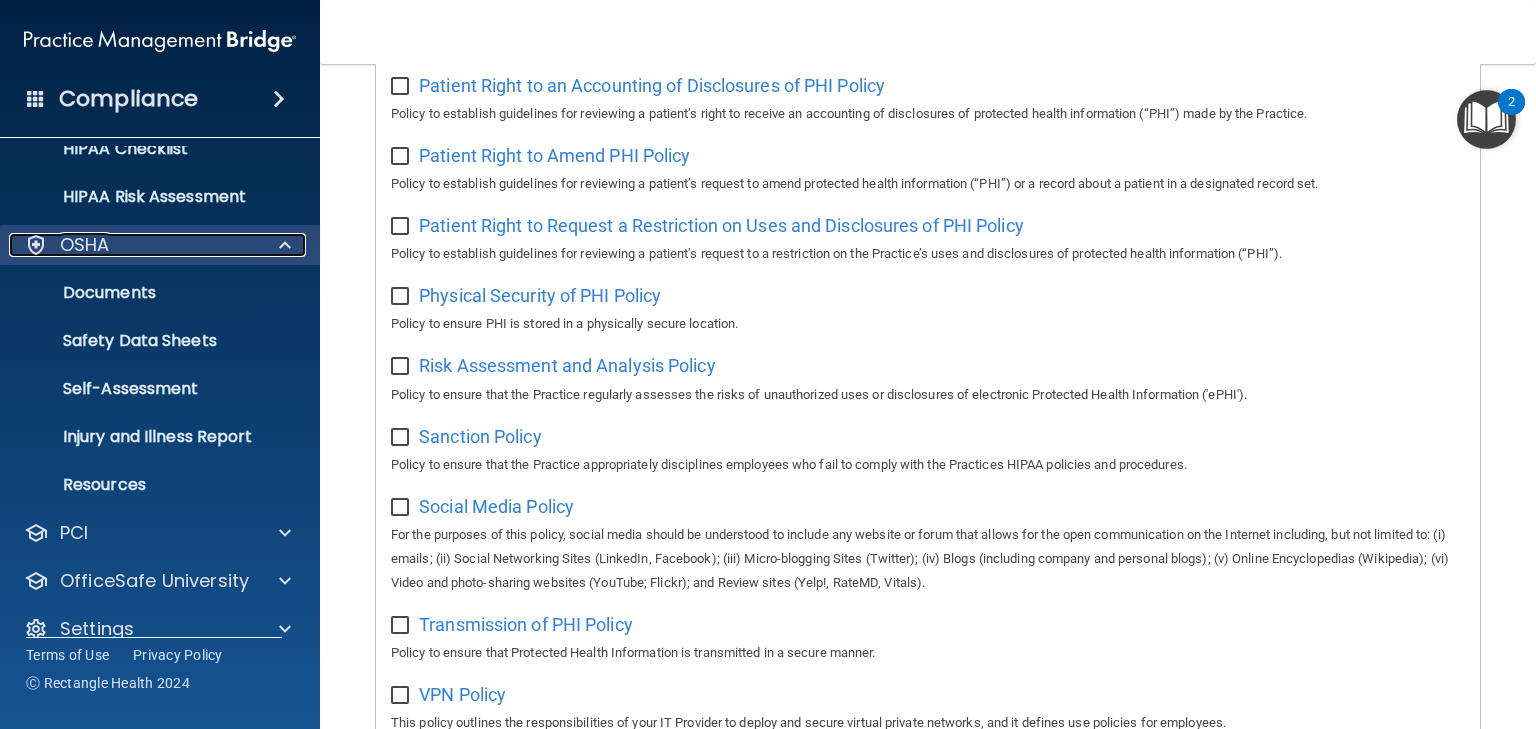 scroll, scrollTop: 340, scrollLeft: 0, axis: vertical 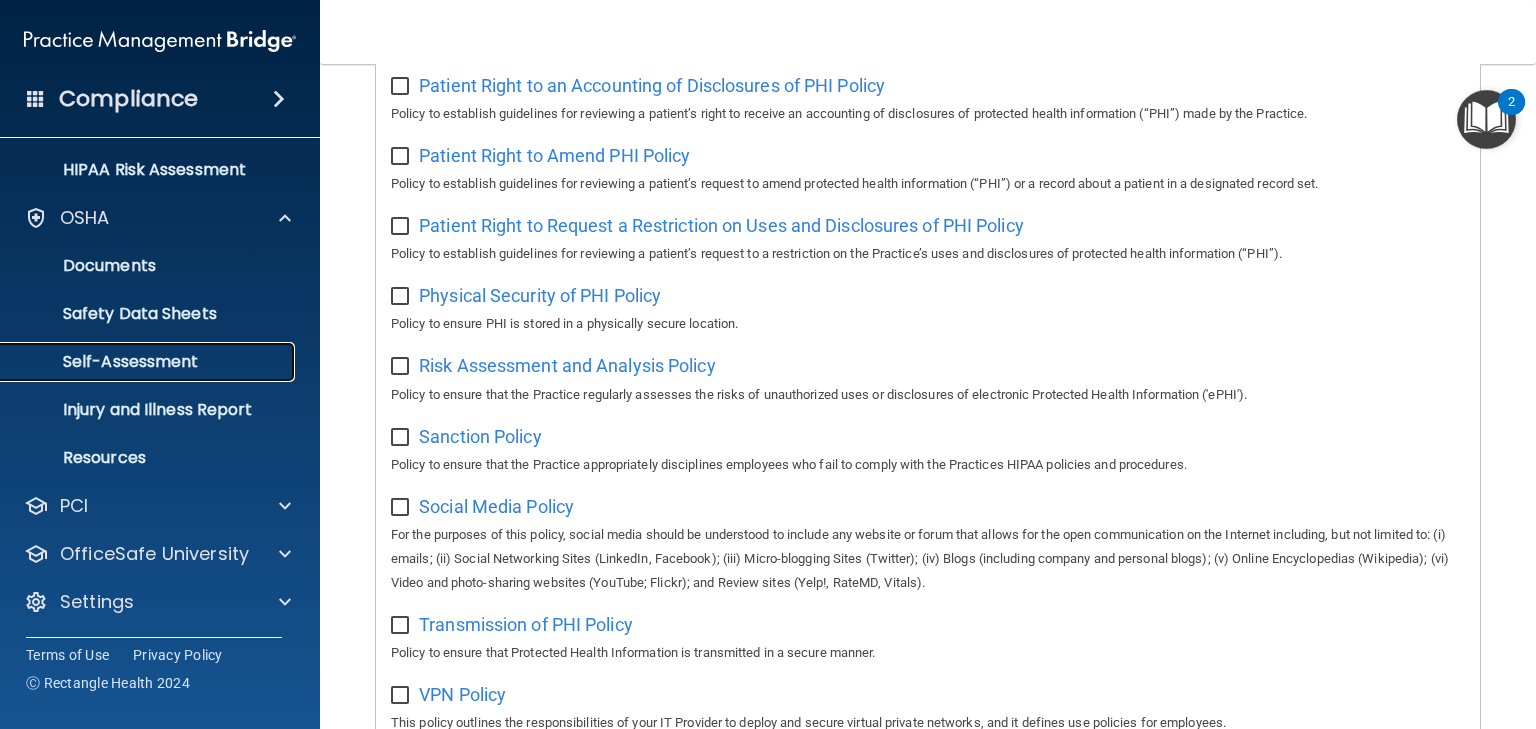 click on "Self-Assessment" at bounding box center (149, 362) 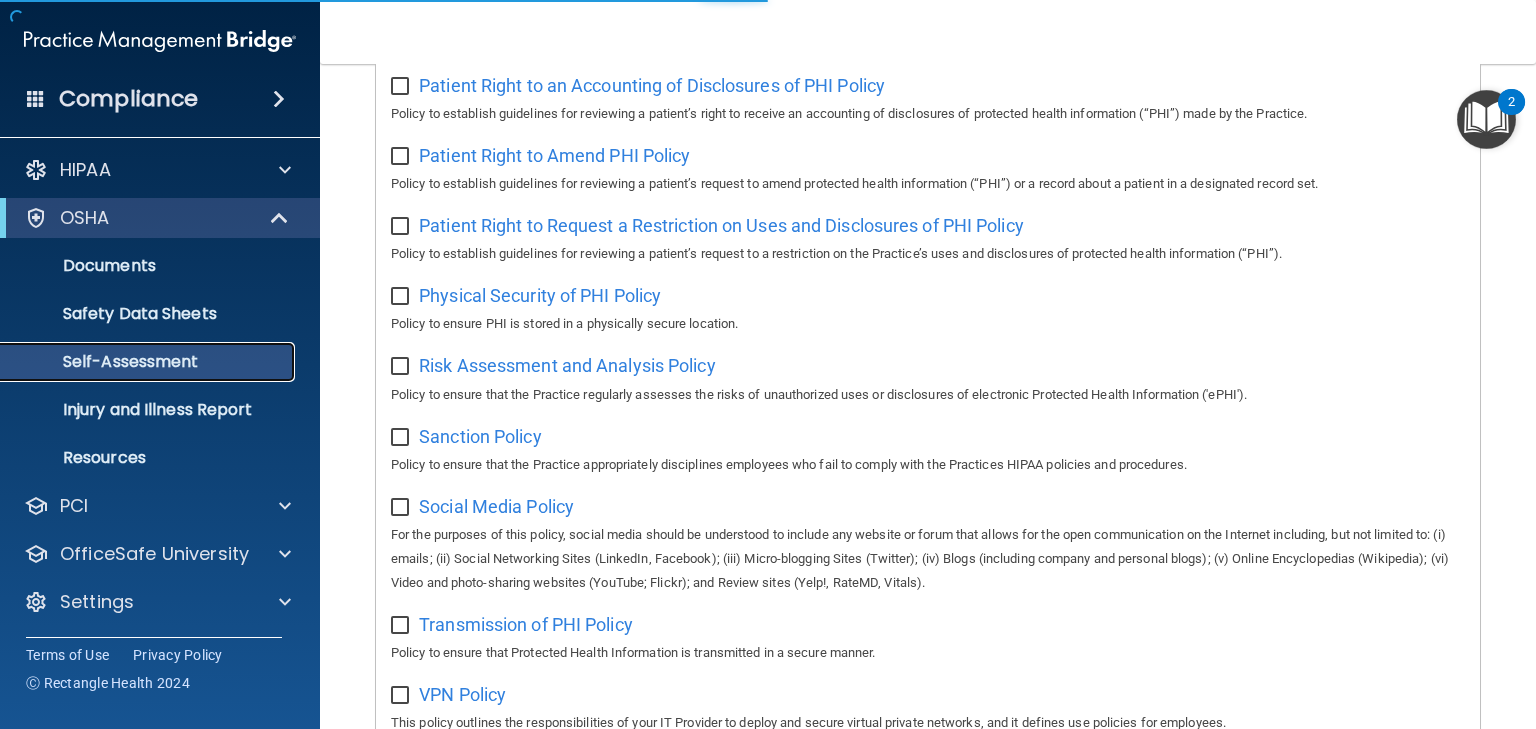 scroll, scrollTop: 4, scrollLeft: 0, axis: vertical 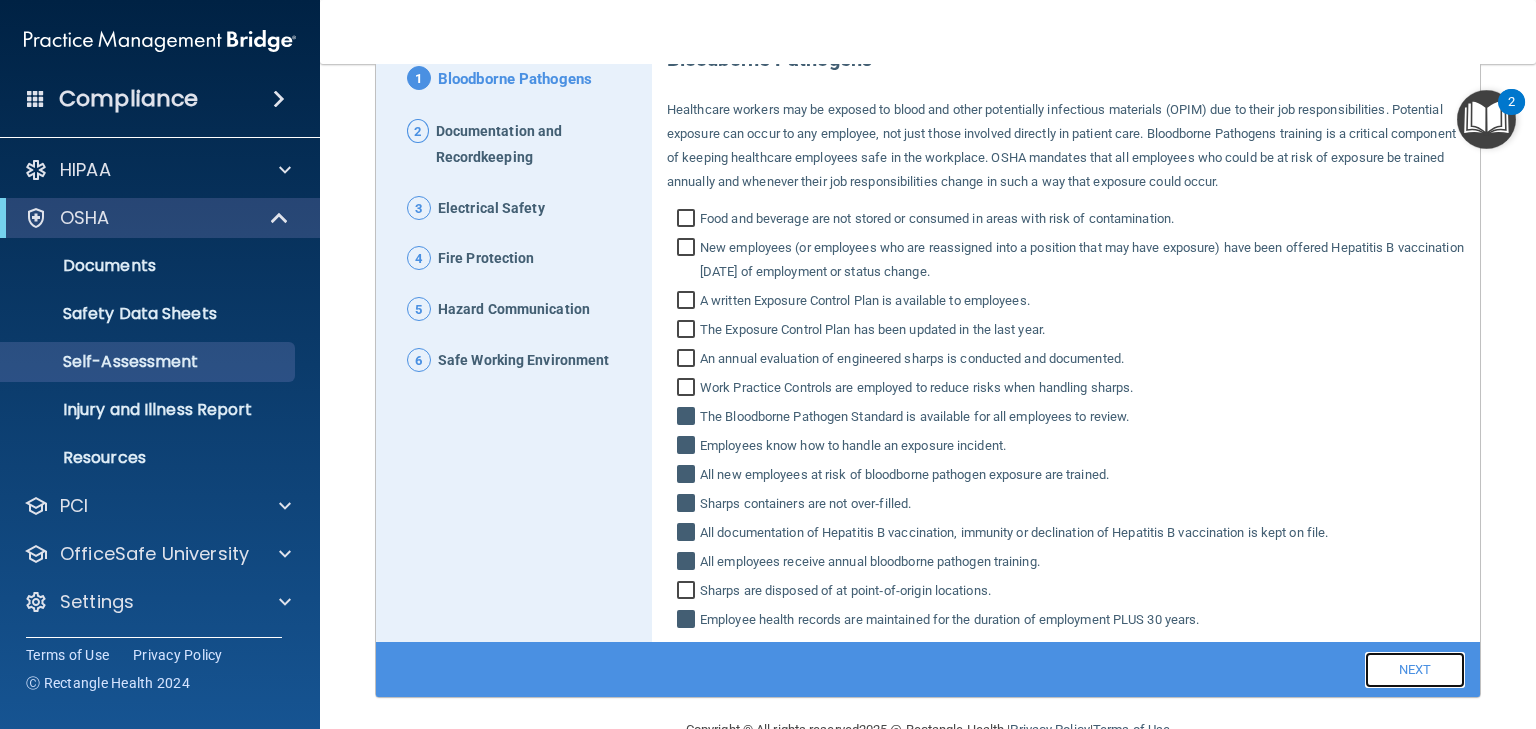 click on "Next" at bounding box center [1415, 670] 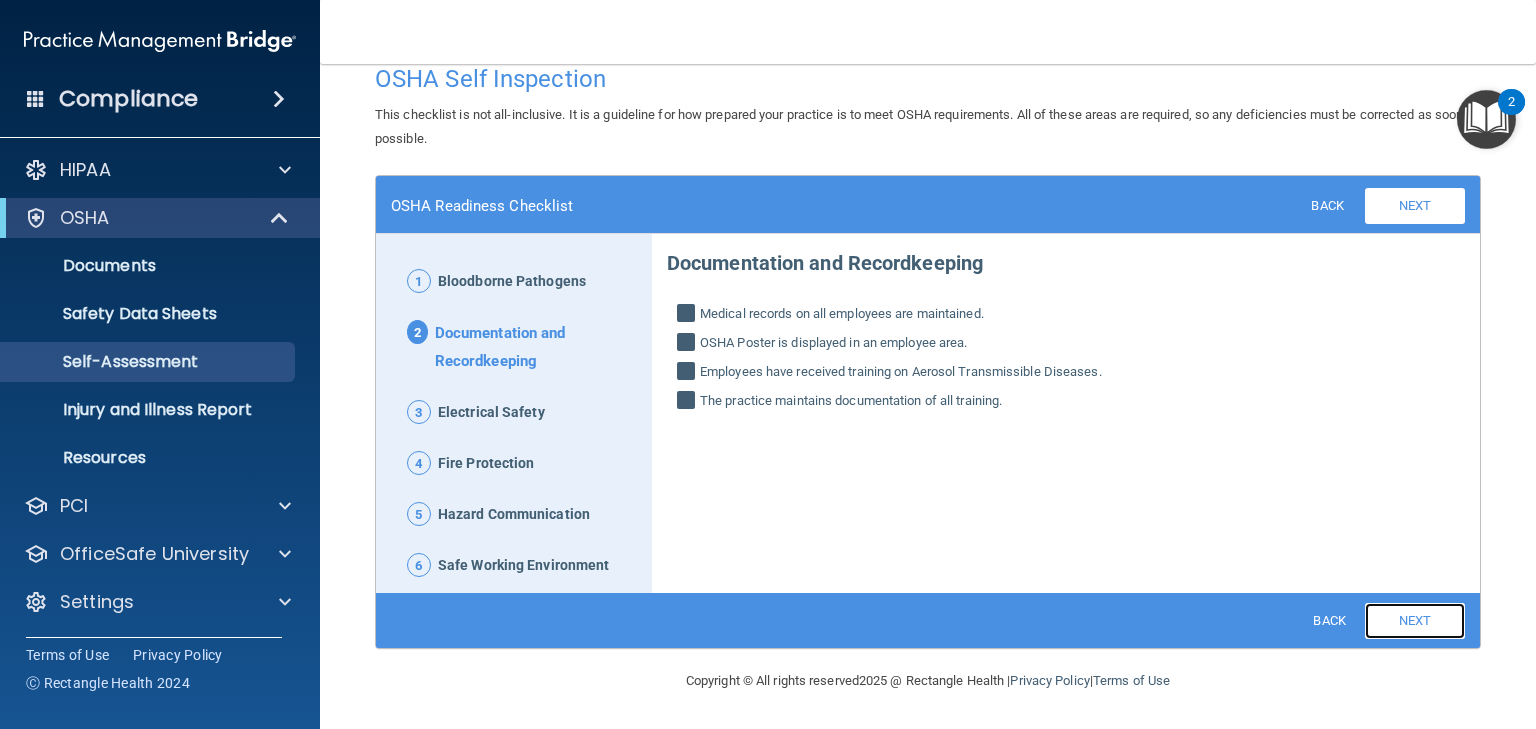 scroll, scrollTop: 29, scrollLeft: 0, axis: vertical 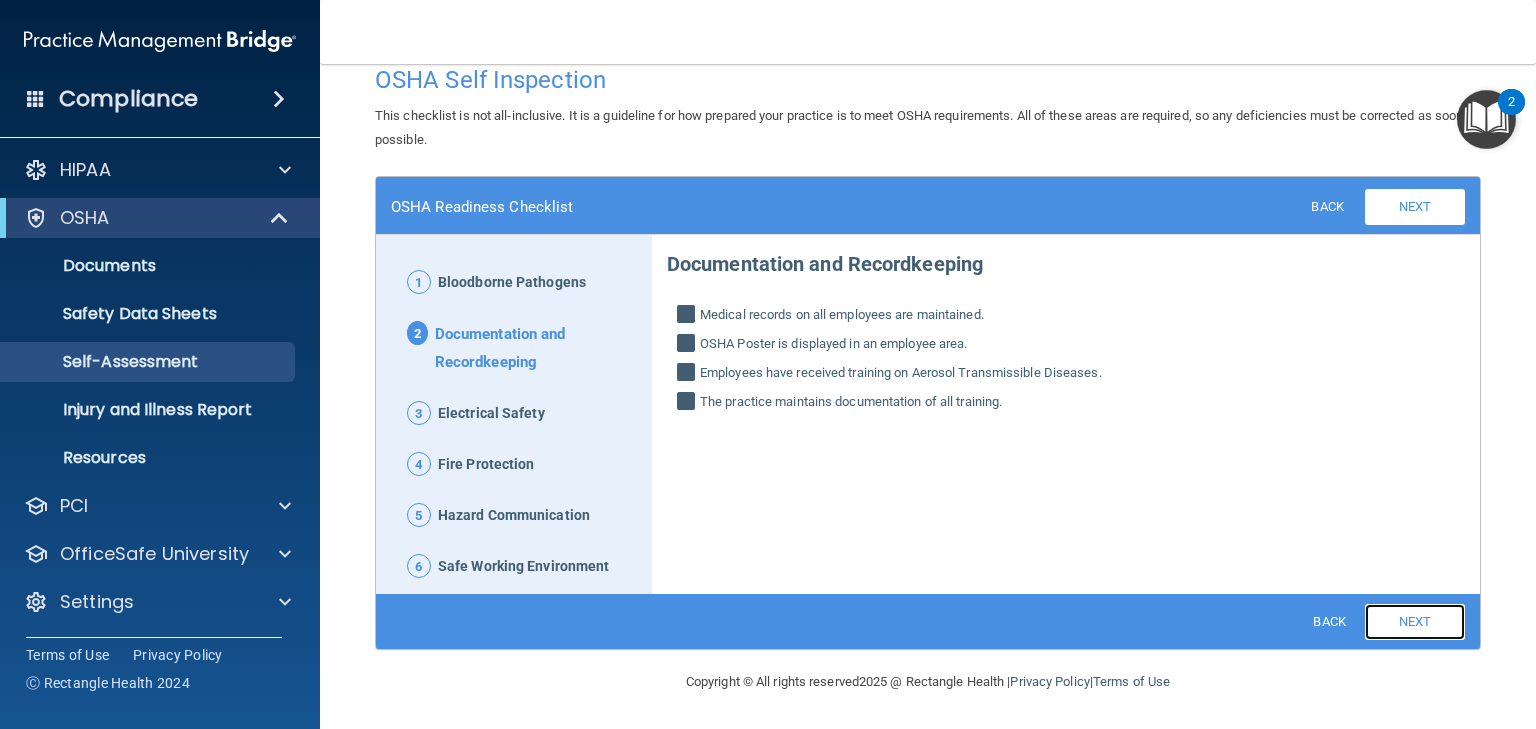 drag, startPoint x: 1392, startPoint y: 664, endPoint x: 1409, endPoint y: 625, distance: 42.544094 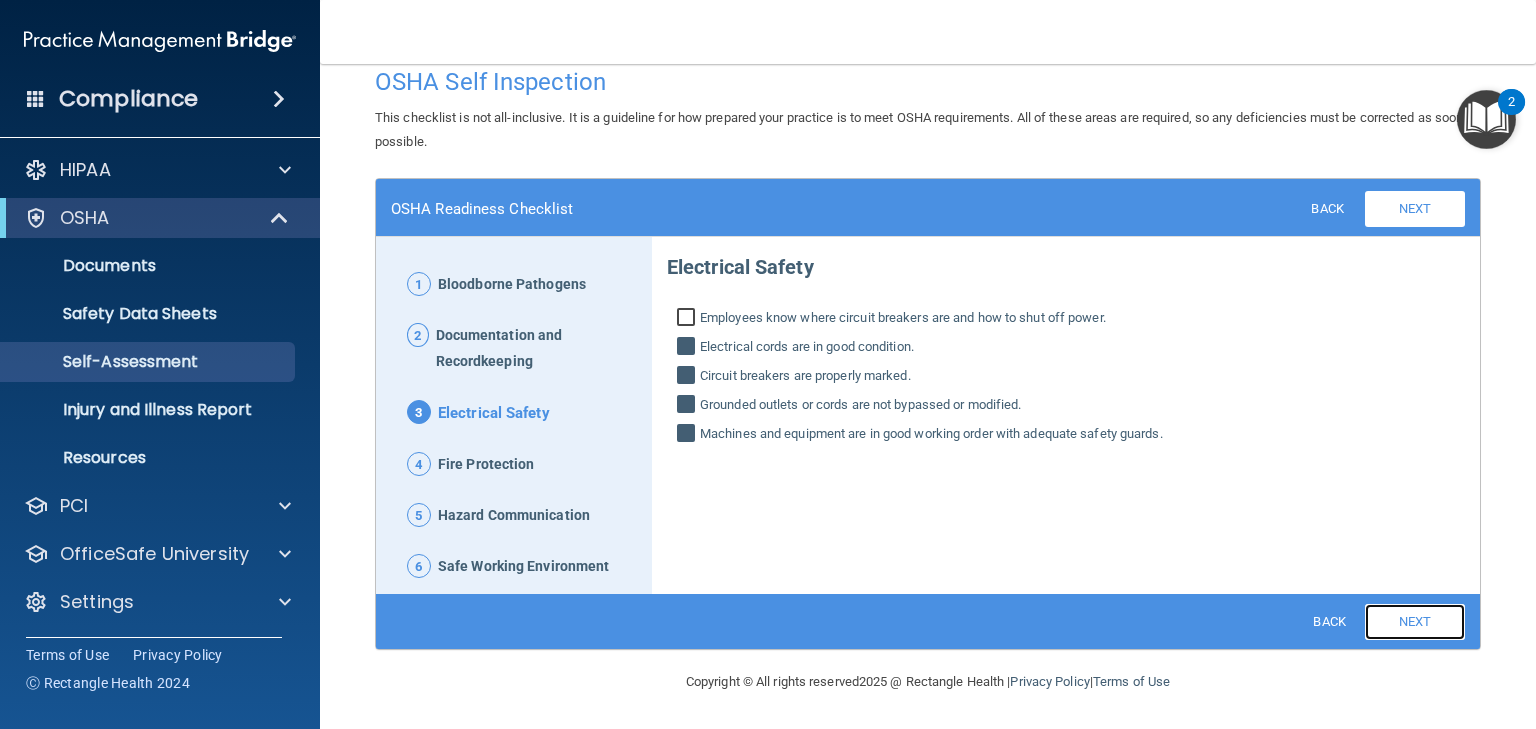 click on "Next" at bounding box center [1415, 622] 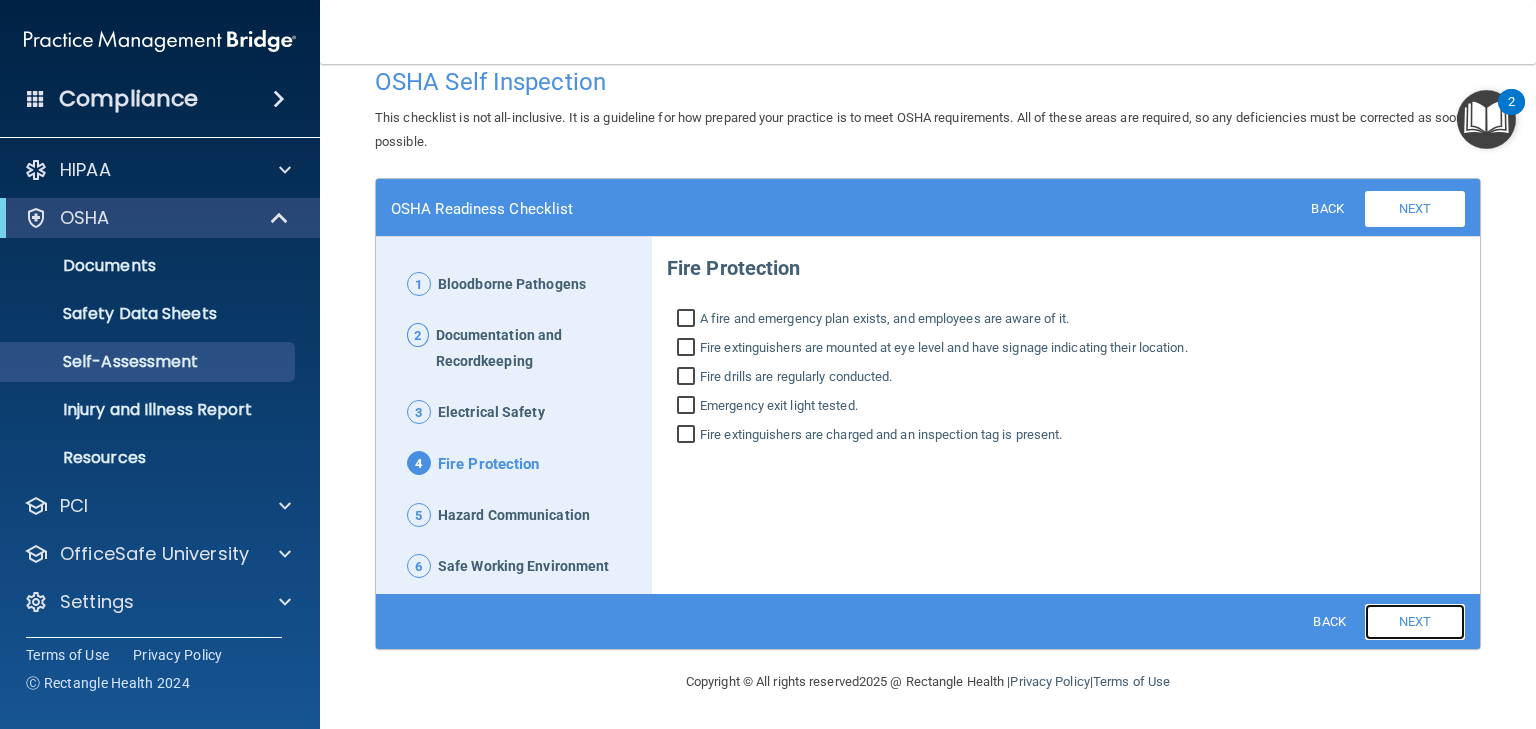 click on "Next" at bounding box center [1415, 622] 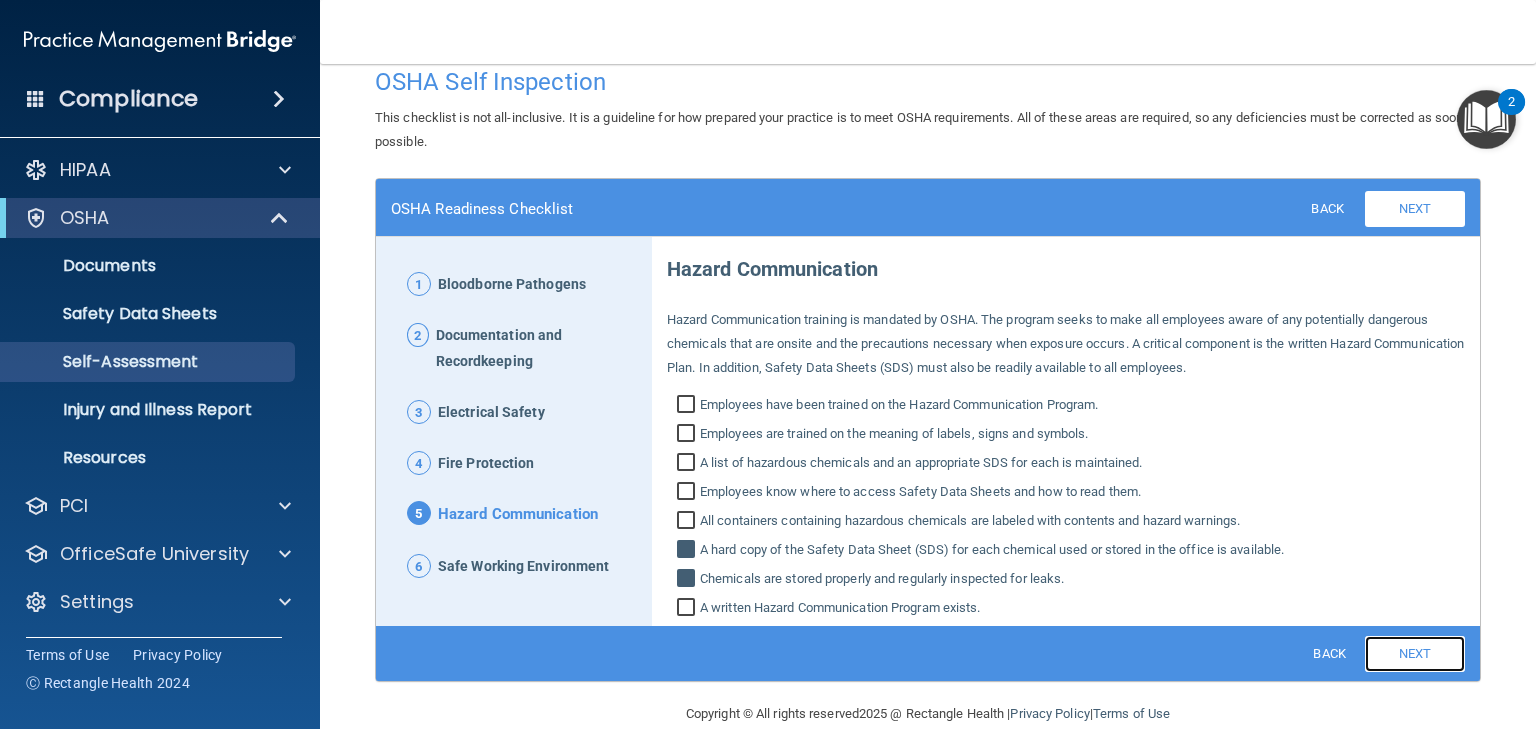 scroll, scrollTop: 29, scrollLeft: 0, axis: vertical 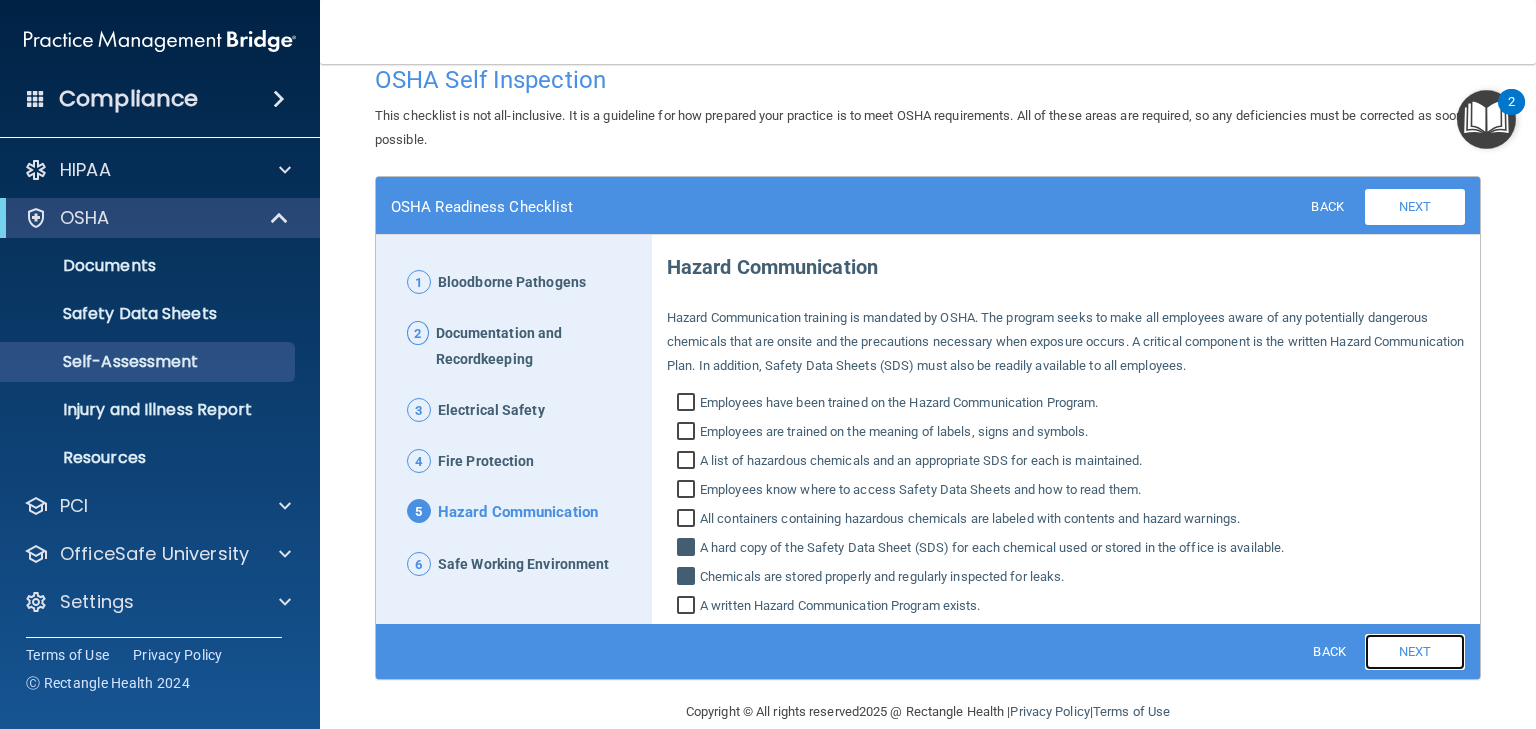 click on "Next" at bounding box center [1415, 652] 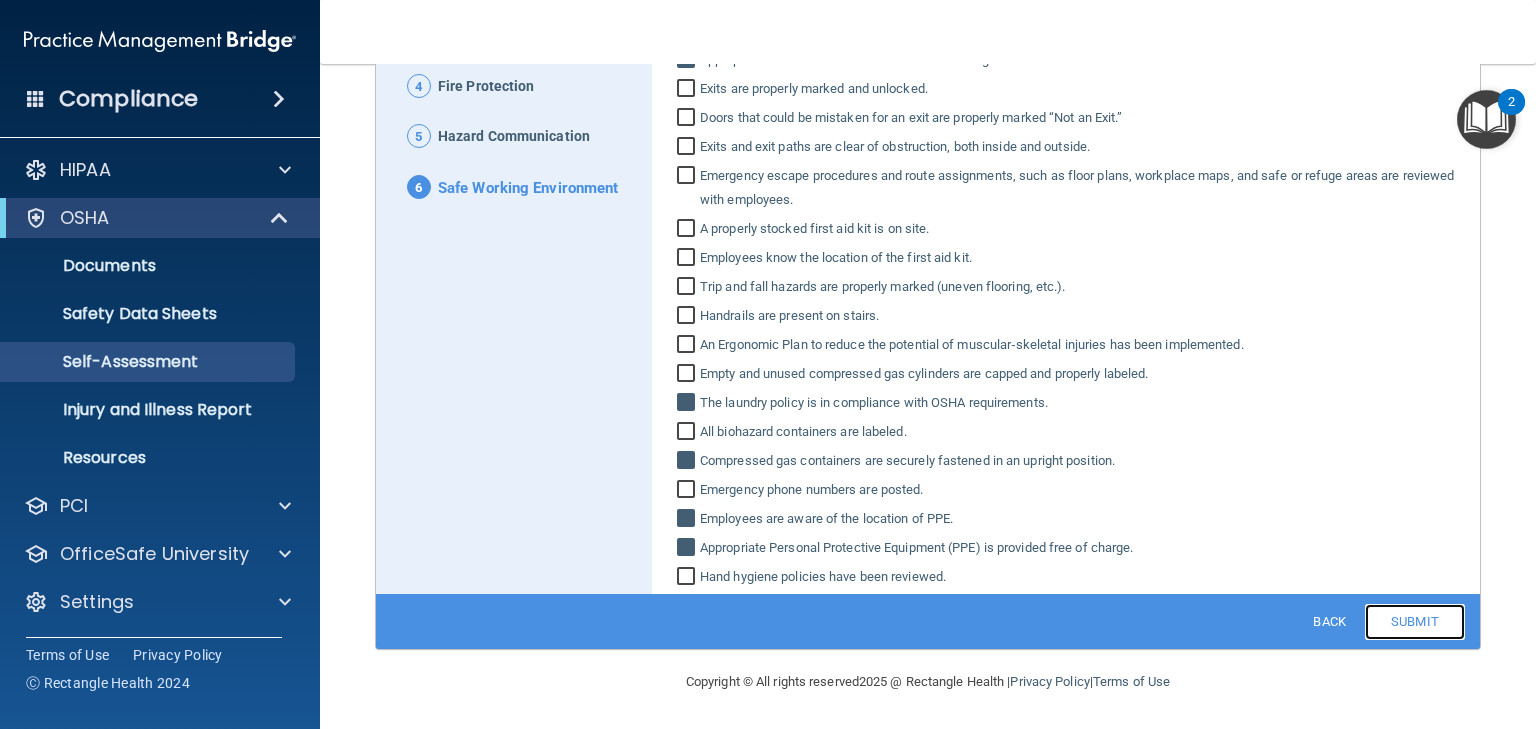 click on "Submit" at bounding box center [1415, 622] 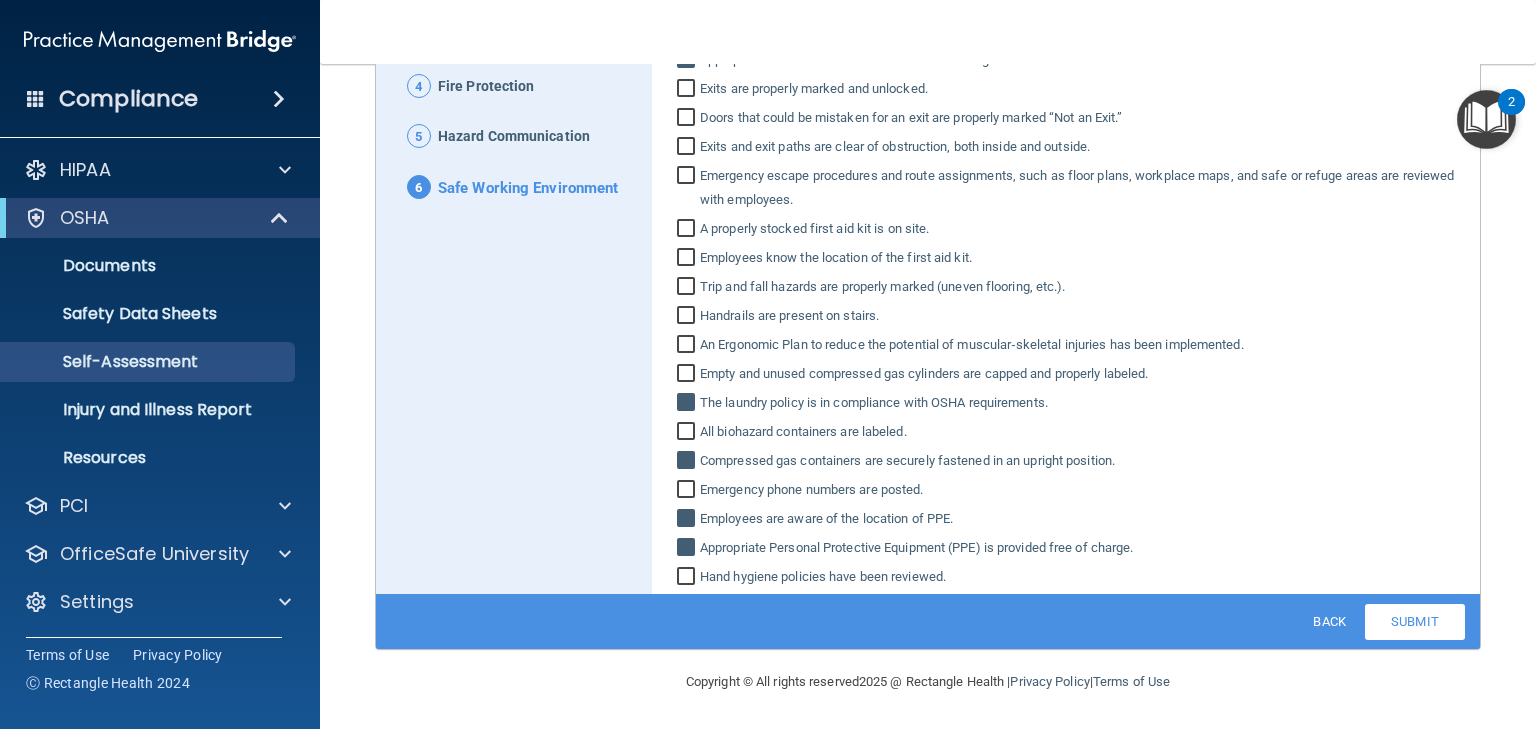 scroll, scrollTop: 136, scrollLeft: 0, axis: vertical 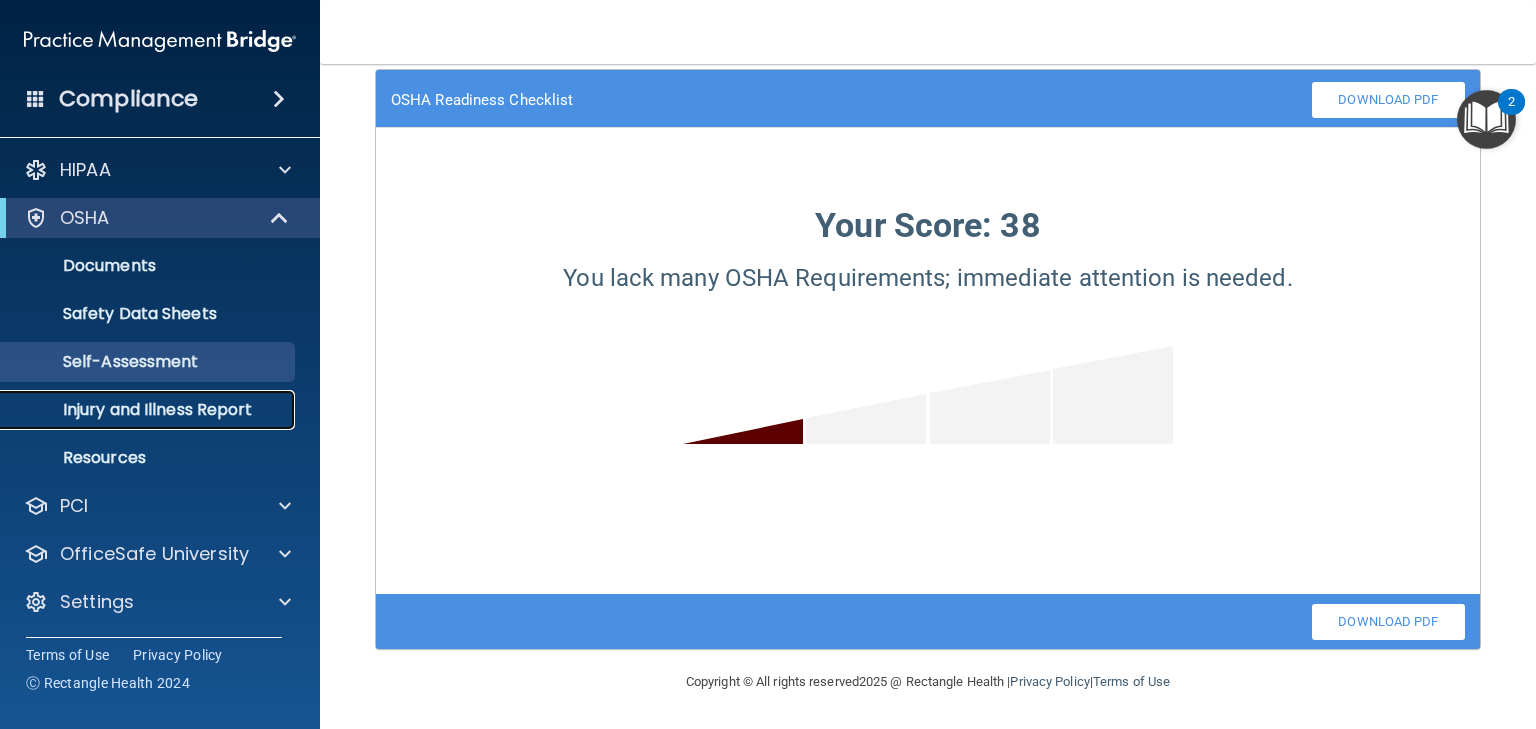 click on "Injury and Illness Report" at bounding box center (149, 410) 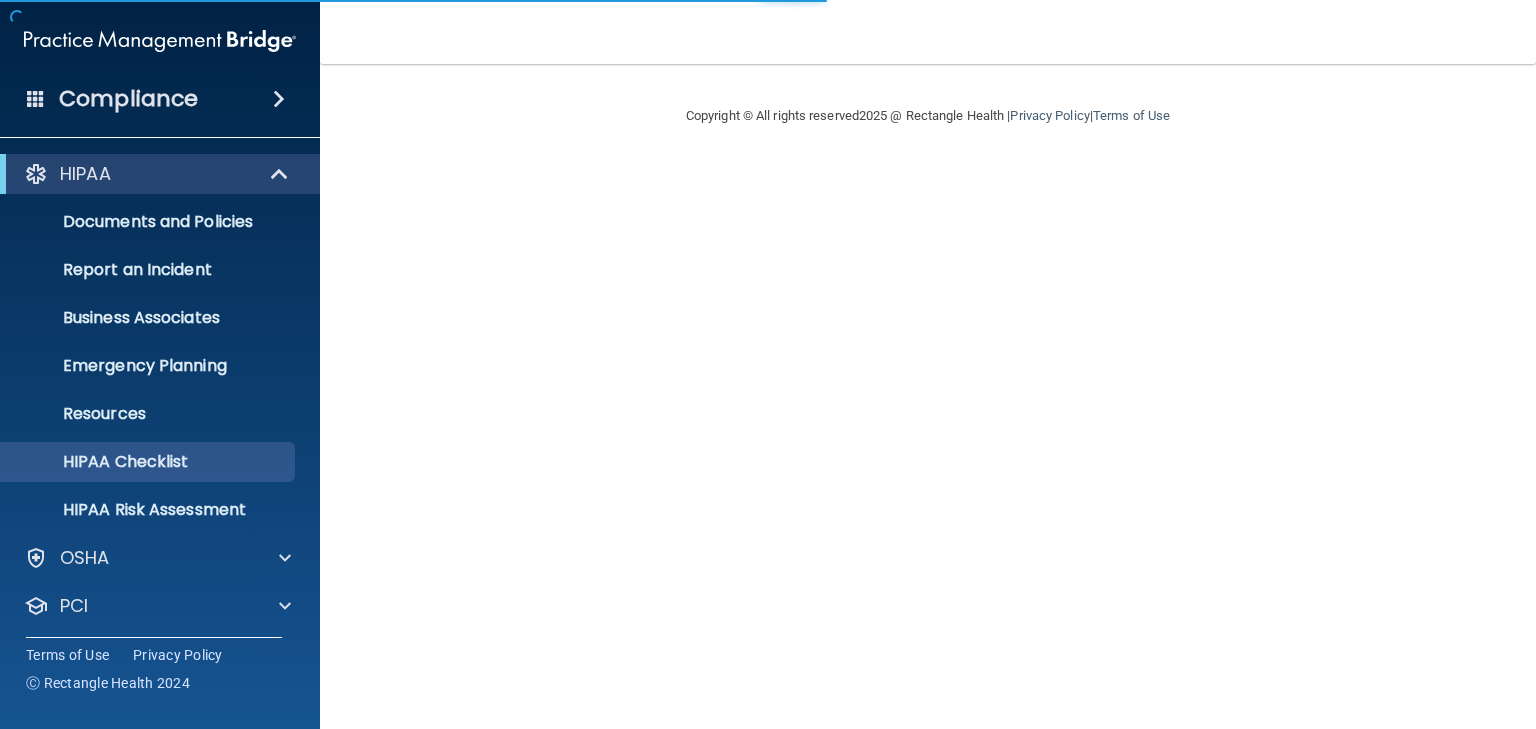 scroll, scrollTop: 0, scrollLeft: 0, axis: both 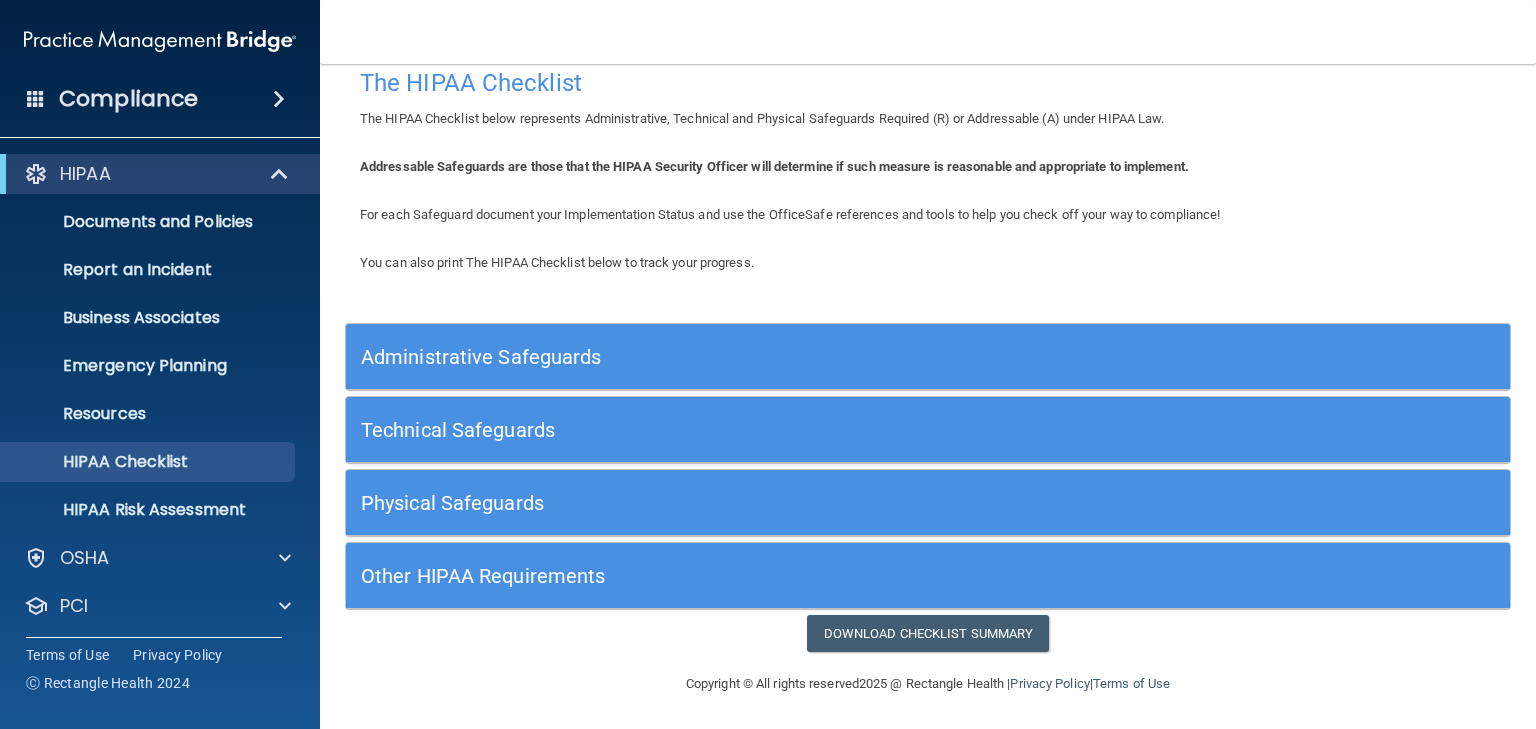 click on "Technical Safeguards" at bounding box center (782, 430) 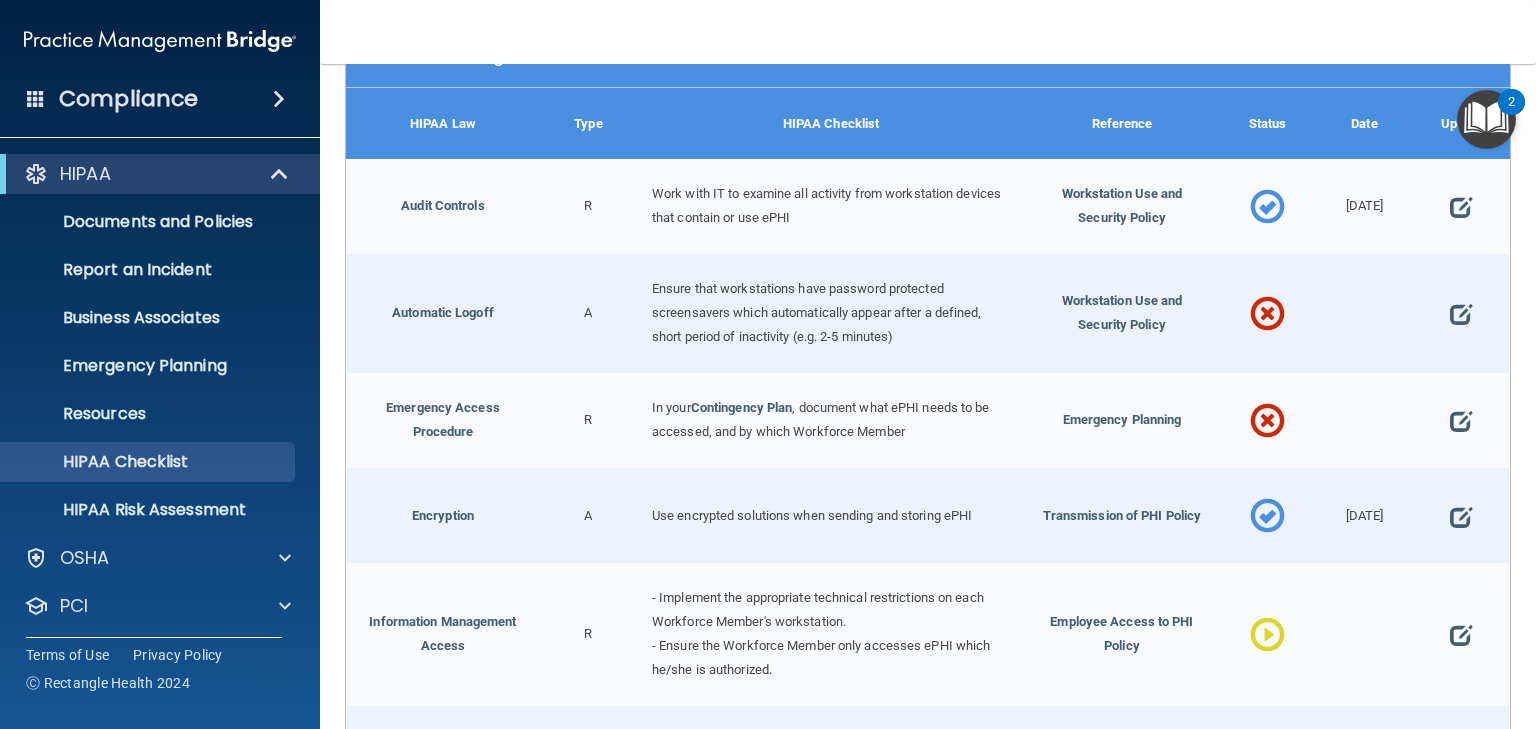scroll, scrollTop: 429, scrollLeft: 0, axis: vertical 